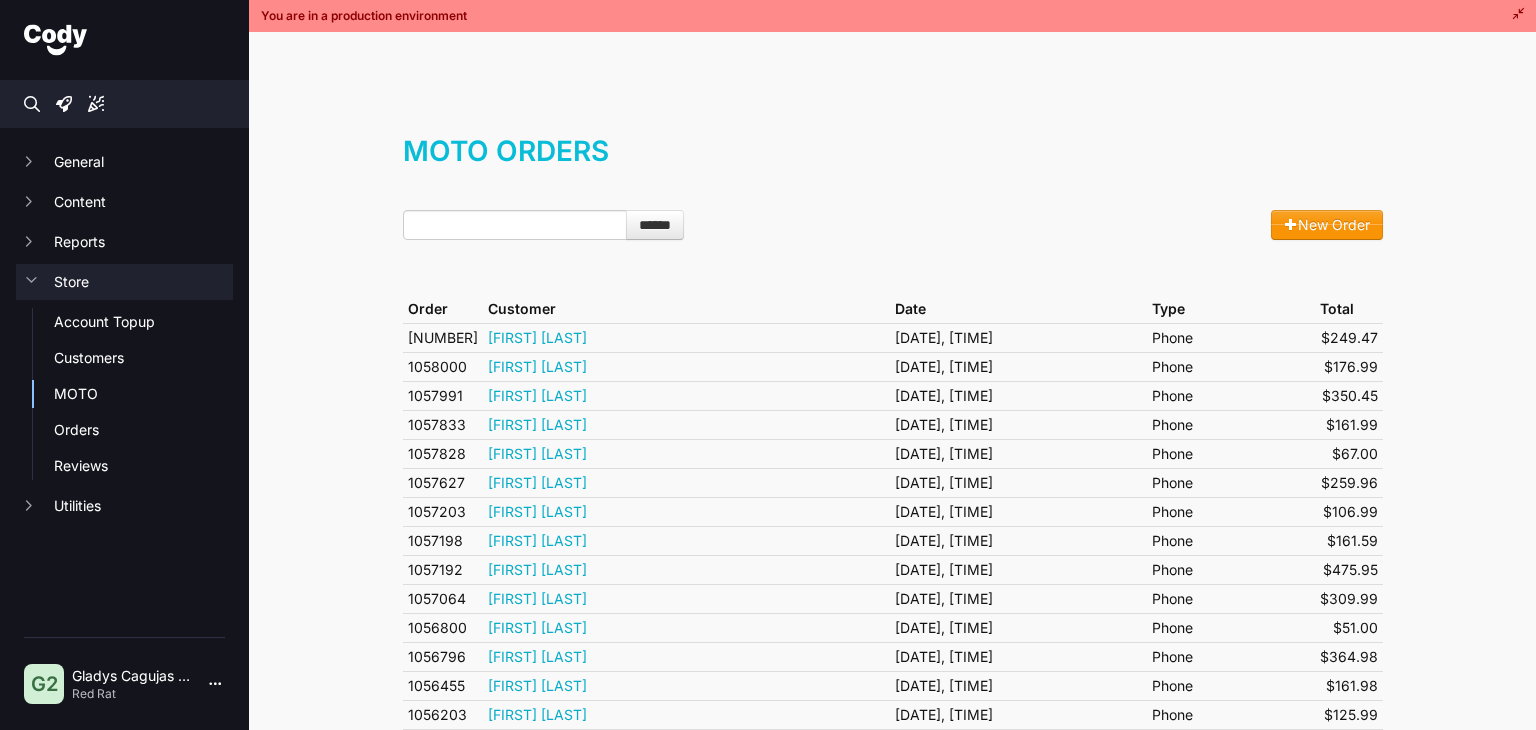 scroll, scrollTop: 0, scrollLeft: 0, axis: both 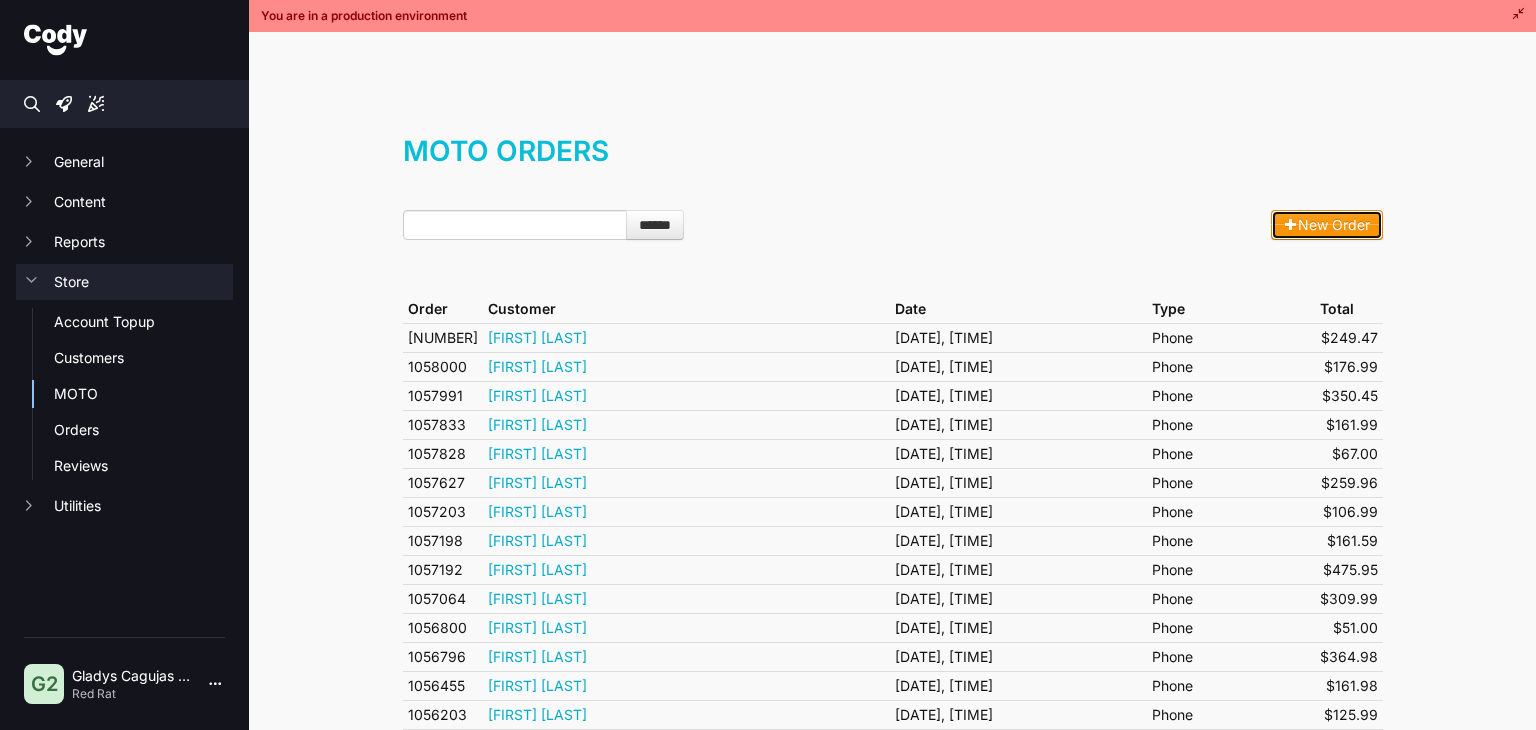 click on "New Order" at bounding box center (1327, 225) 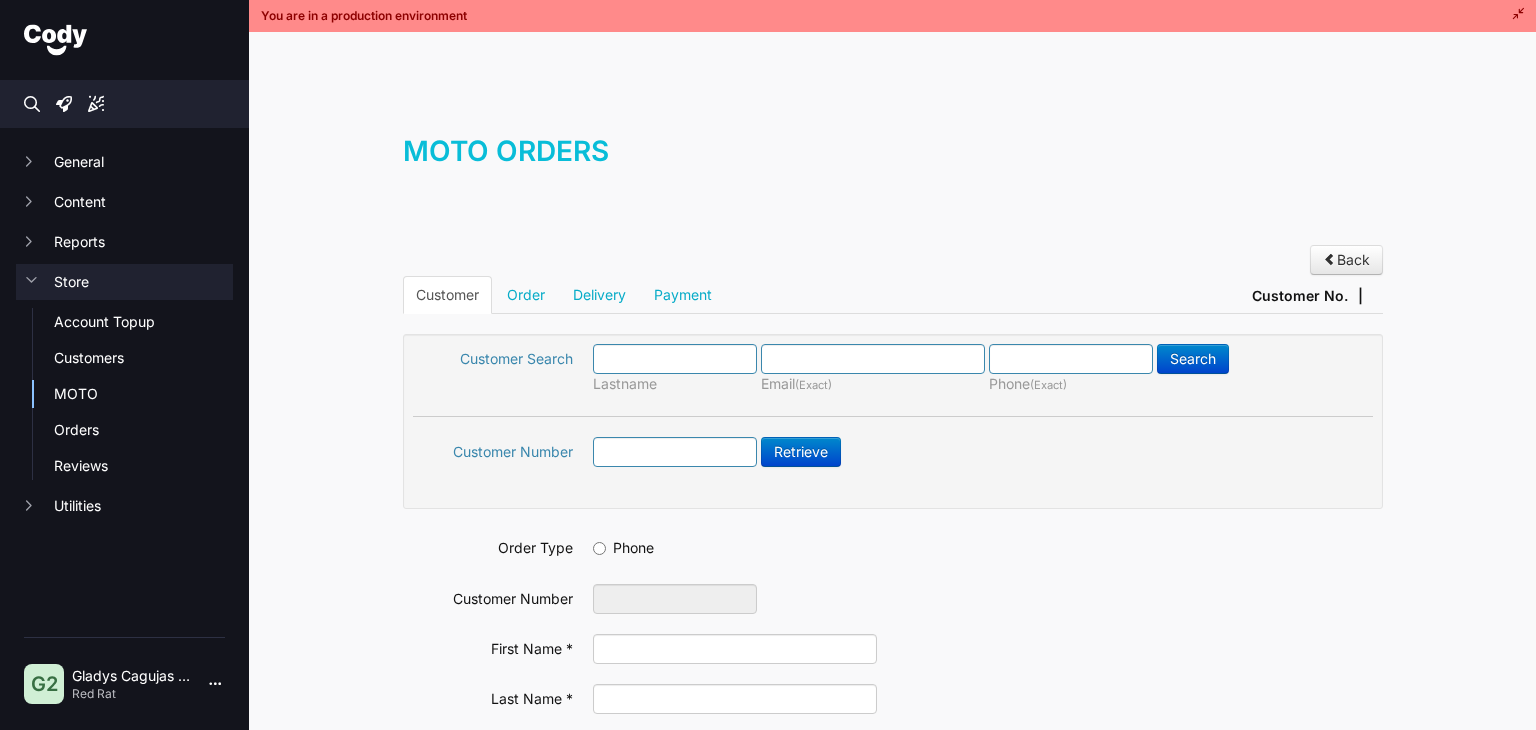 scroll, scrollTop: 0, scrollLeft: 0, axis: both 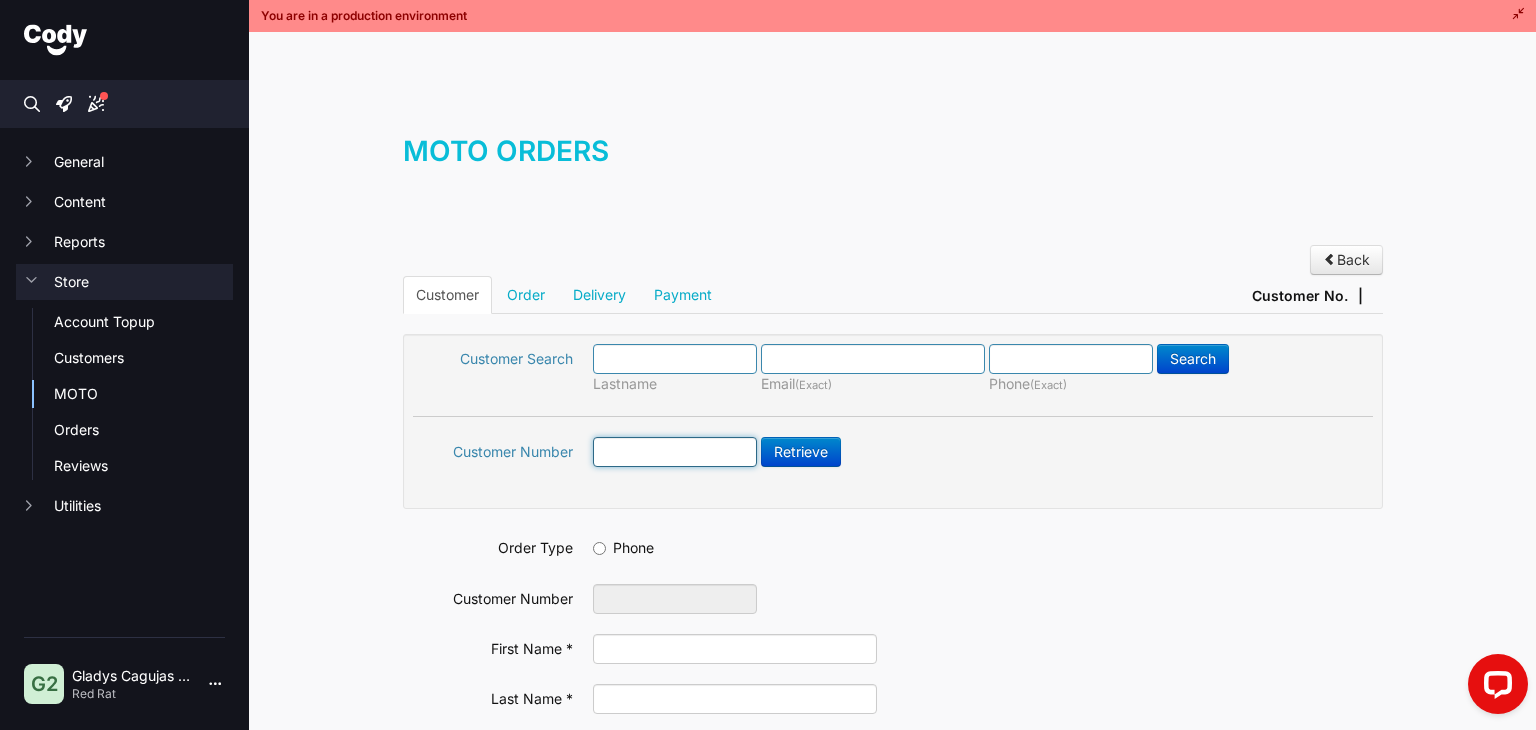 click at bounding box center [675, 452] 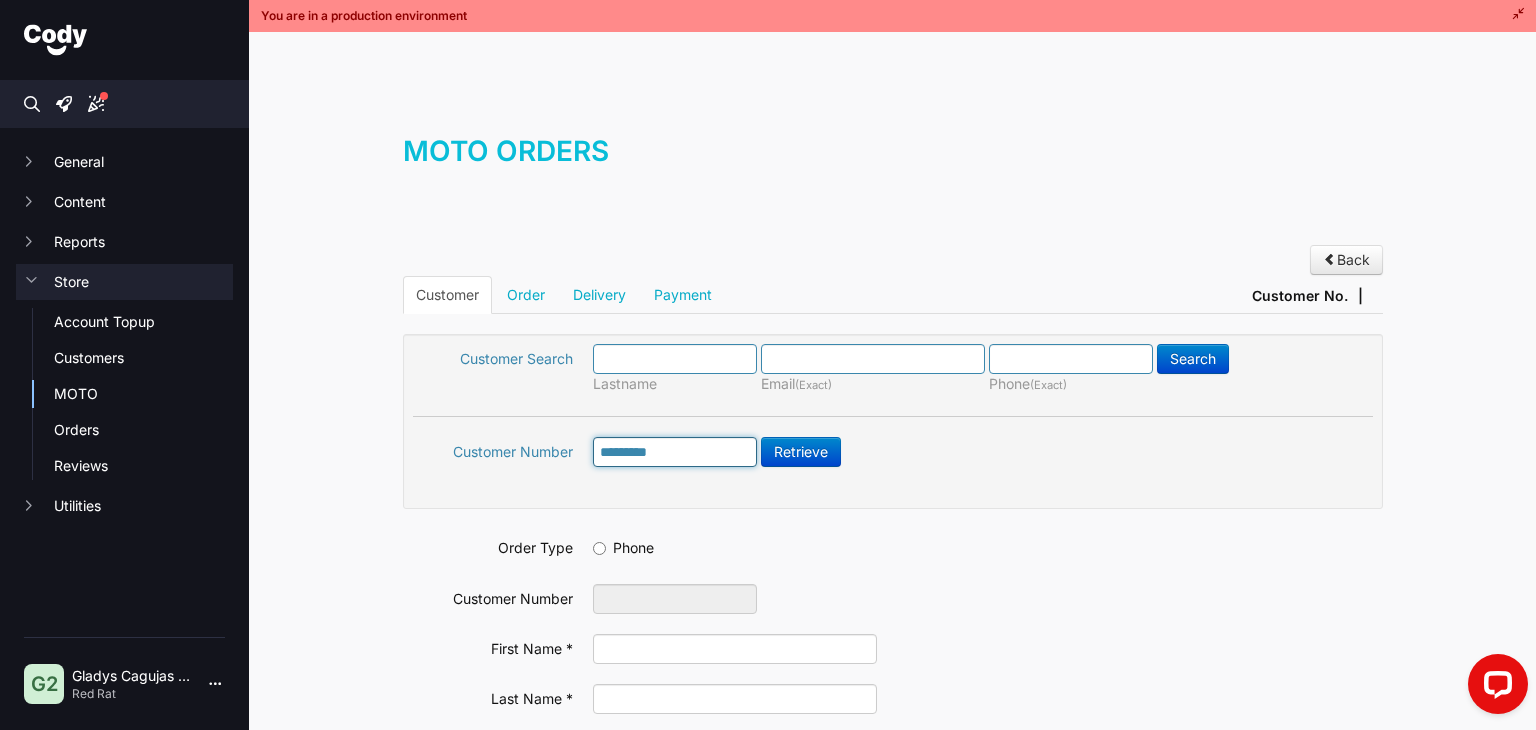 type on "*******" 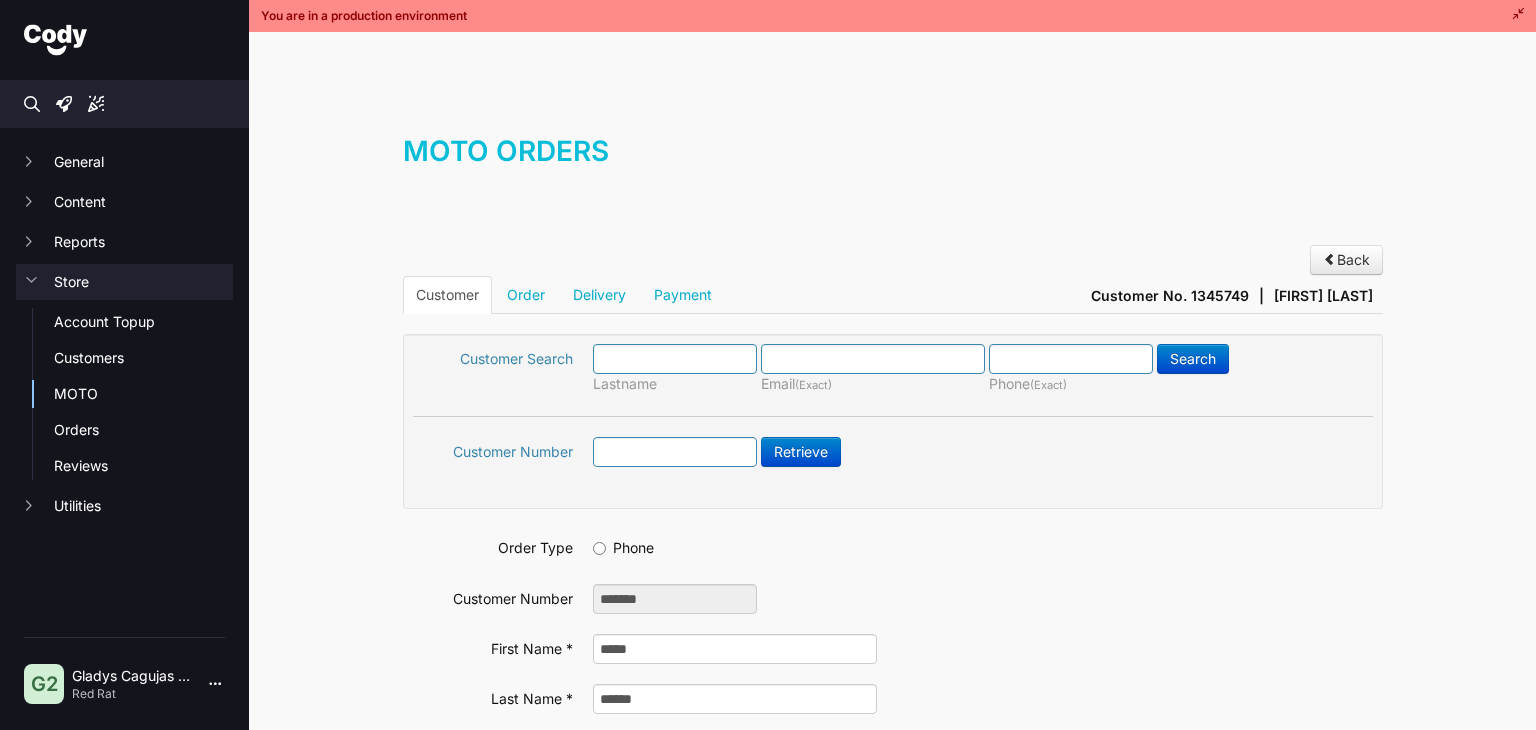 scroll, scrollTop: 0, scrollLeft: 0, axis: both 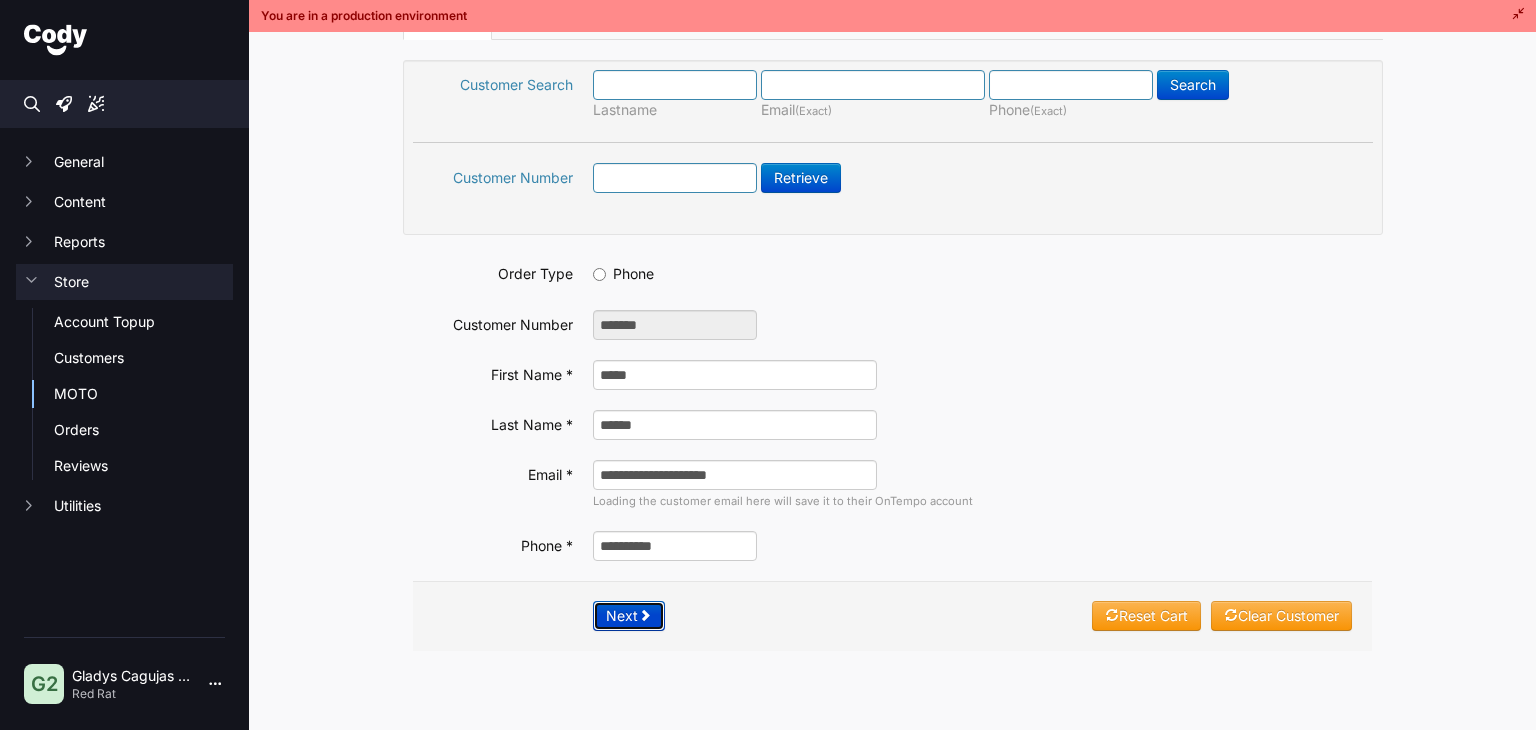 click on "Next" at bounding box center [629, 616] 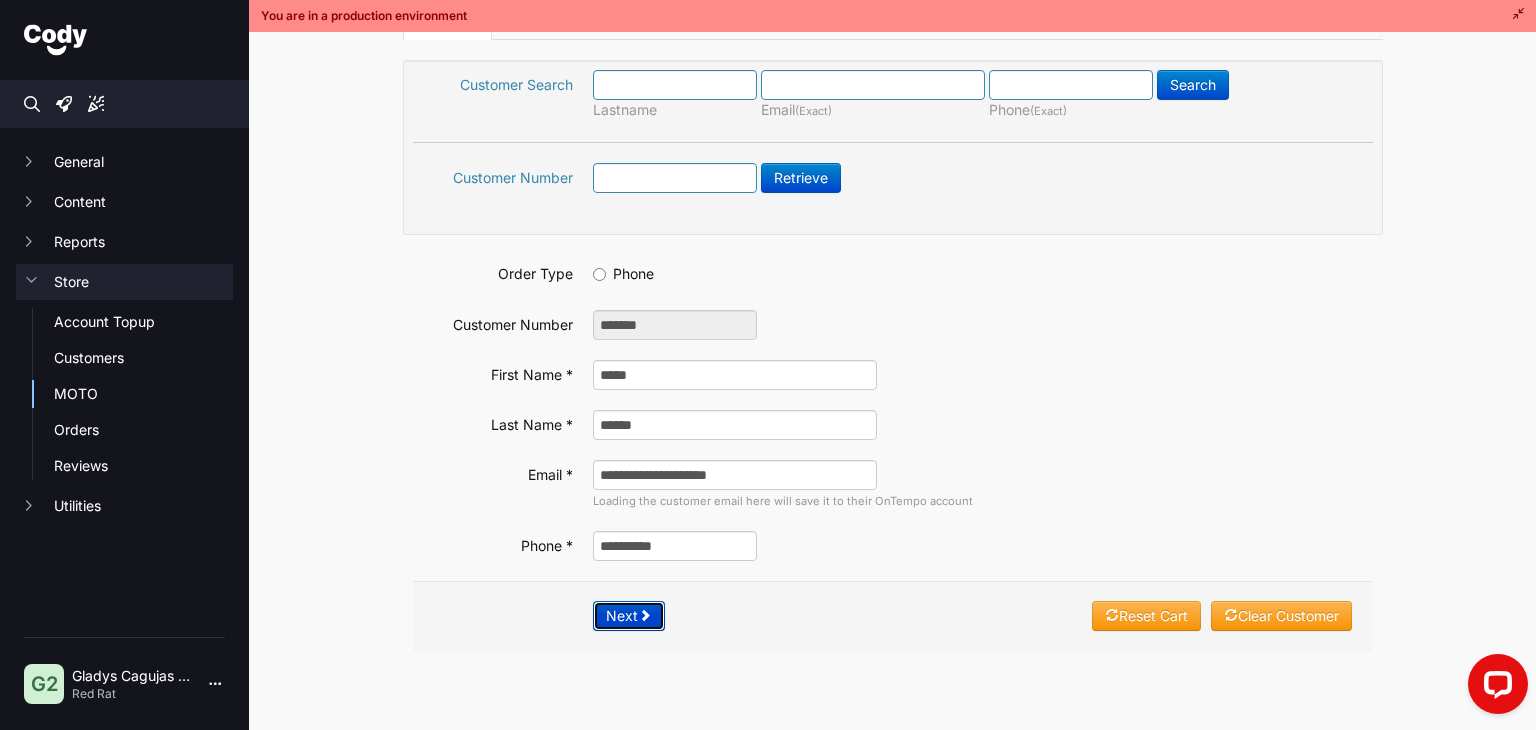 scroll, scrollTop: 0, scrollLeft: 0, axis: both 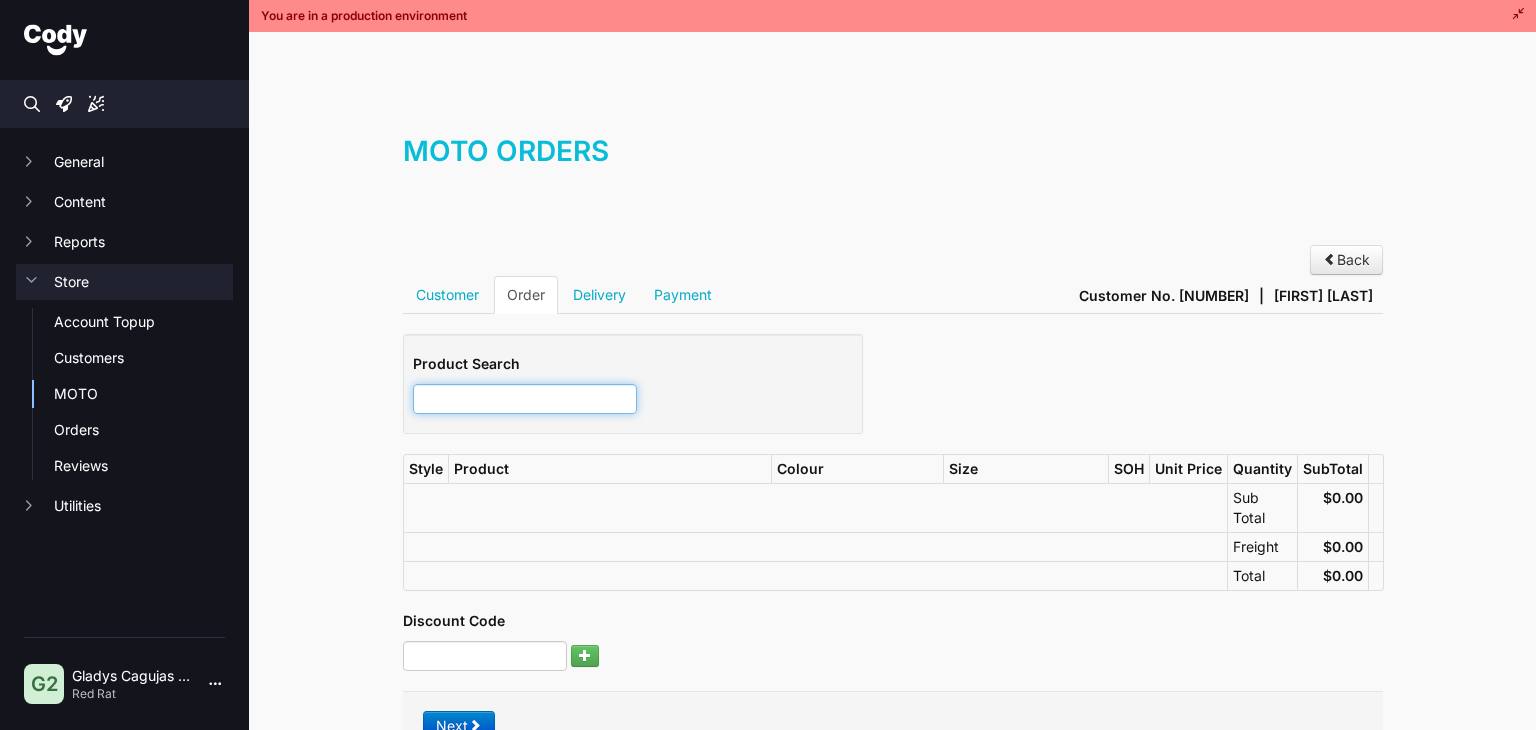 click at bounding box center (525, 399) 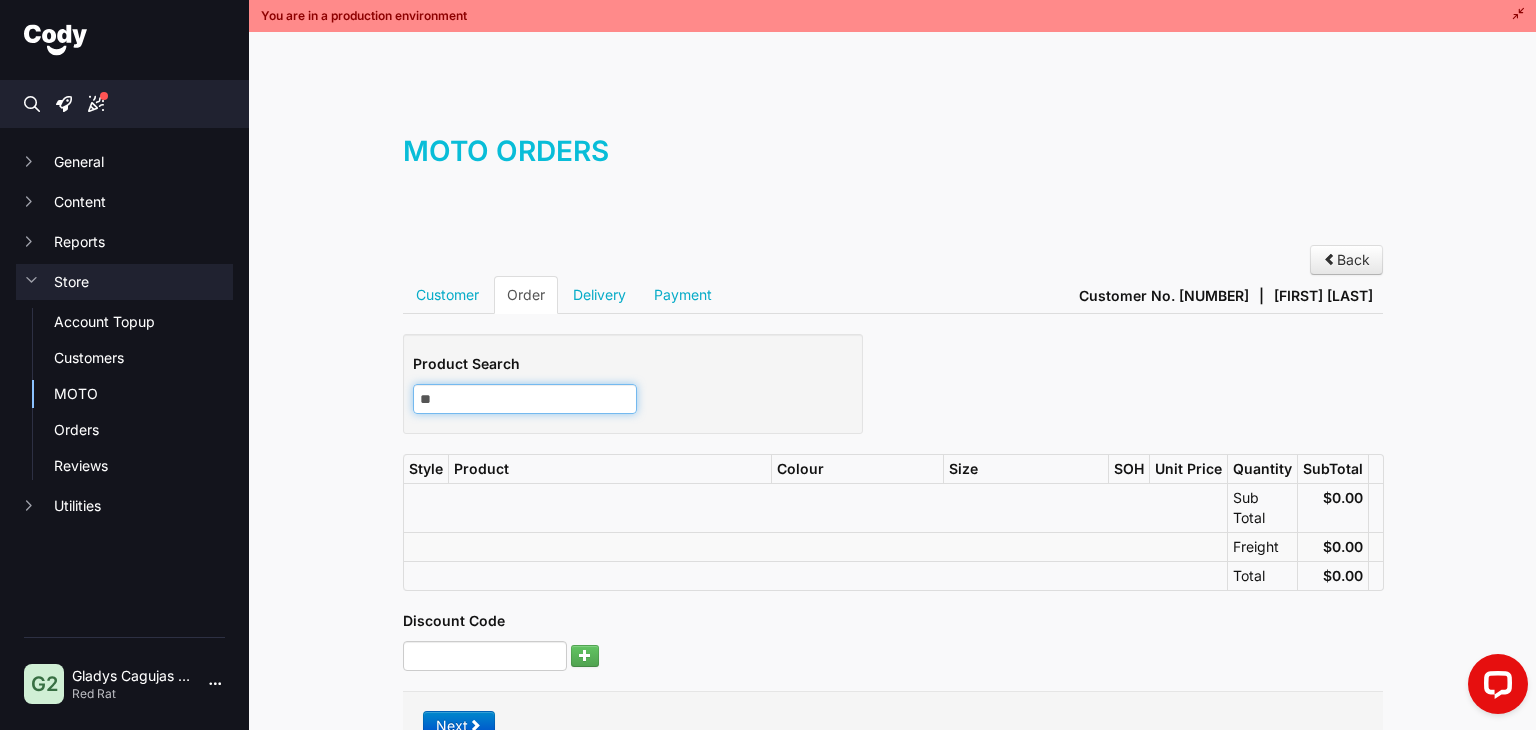 scroll, scrollTop: 0, scrollLeft: 0, axis: both 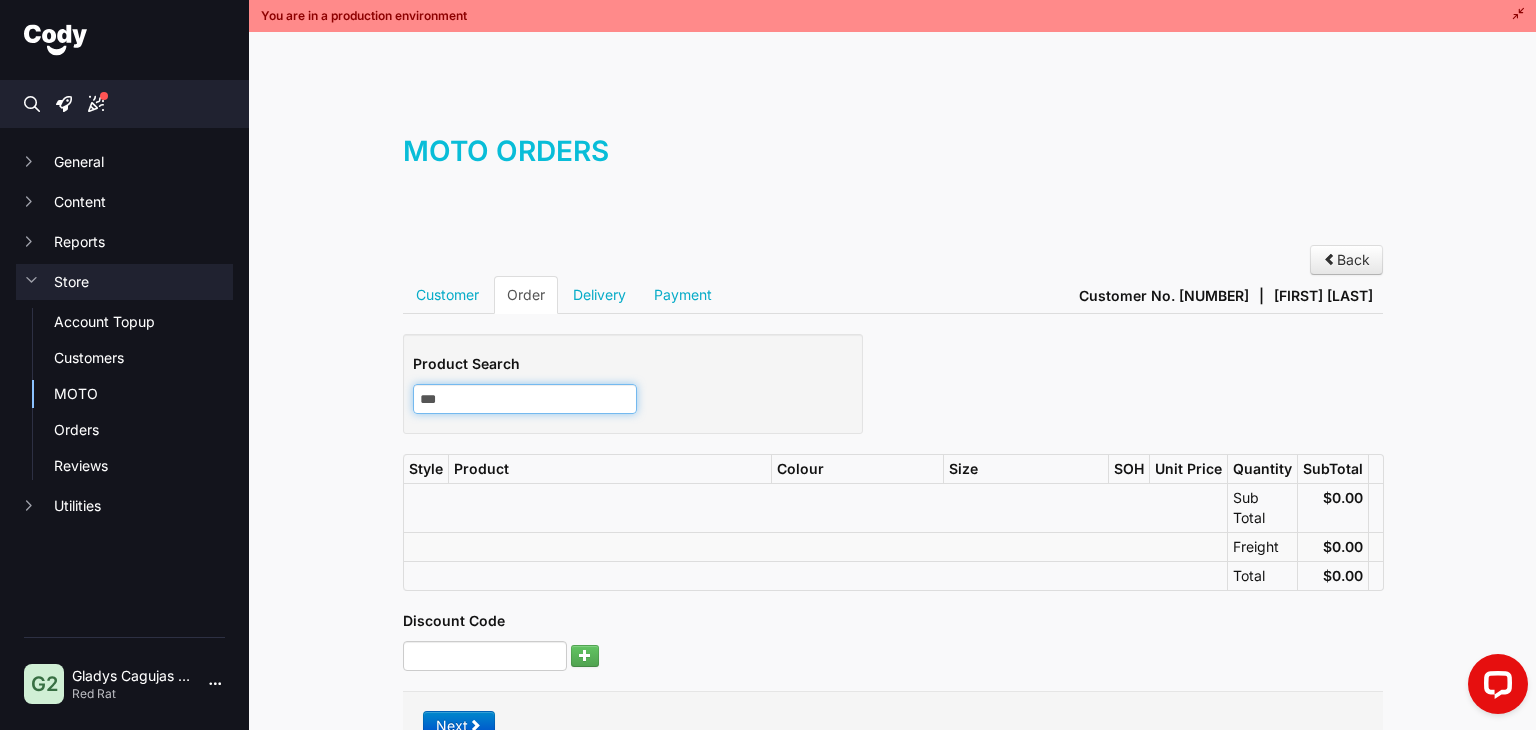 type on "***" 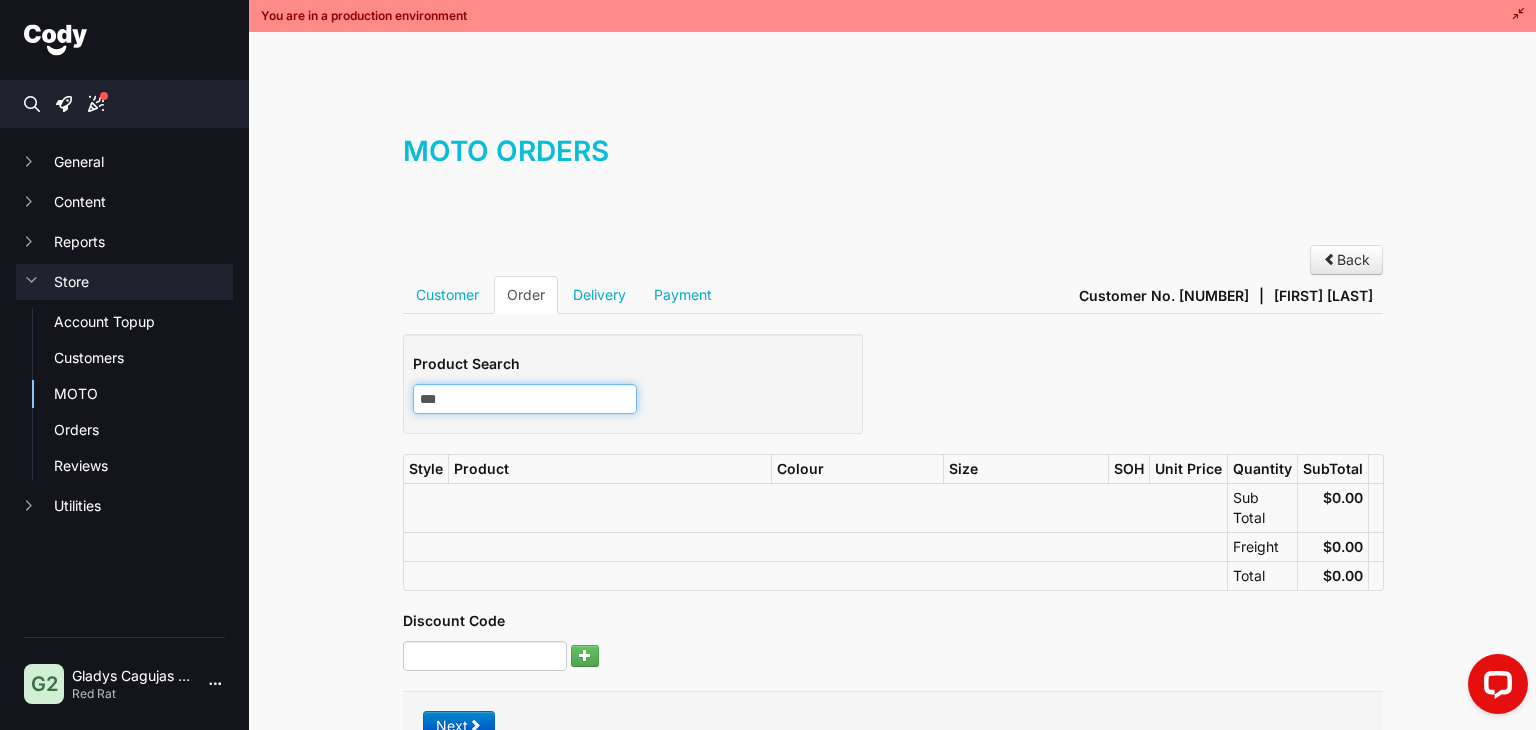 type 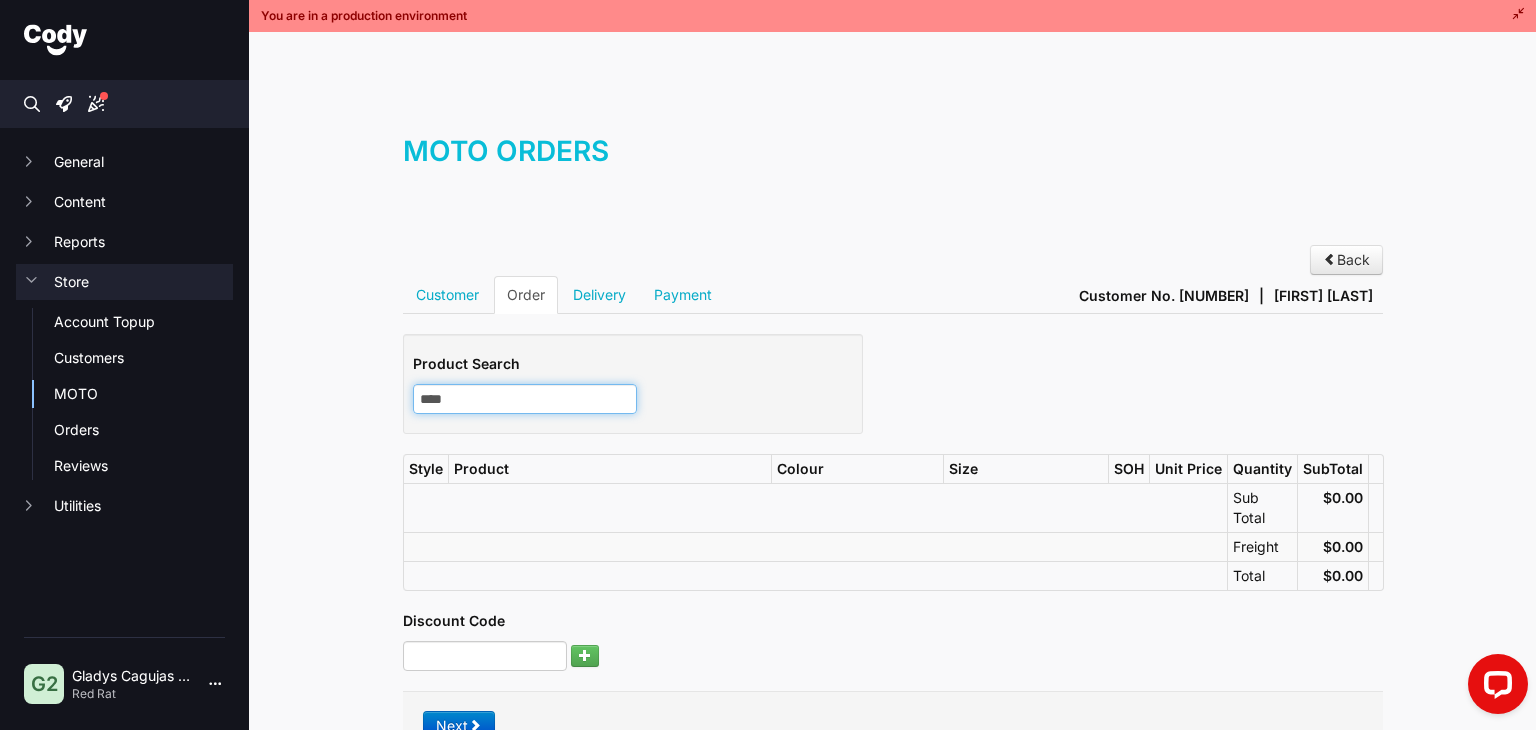 type on "*****" 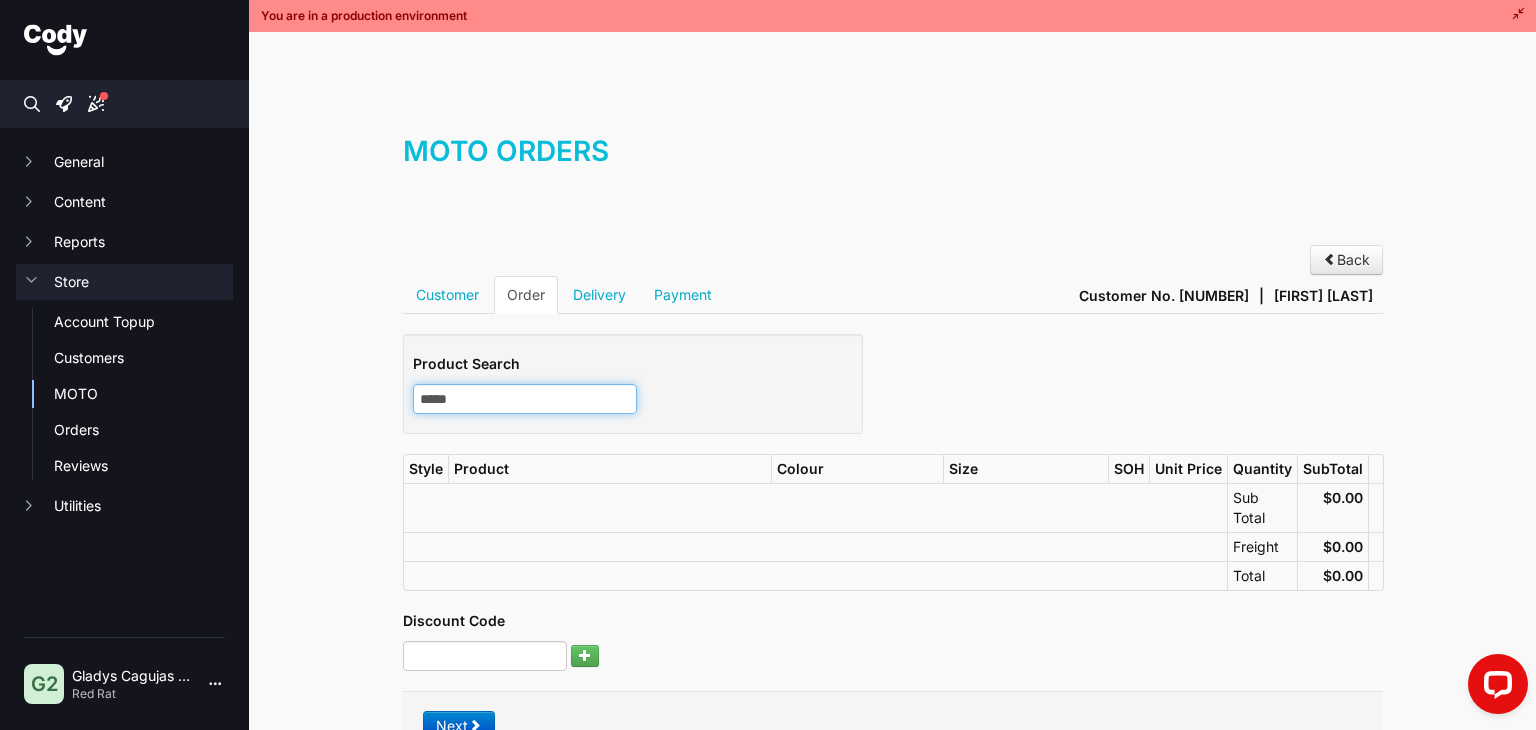 type on "*****" 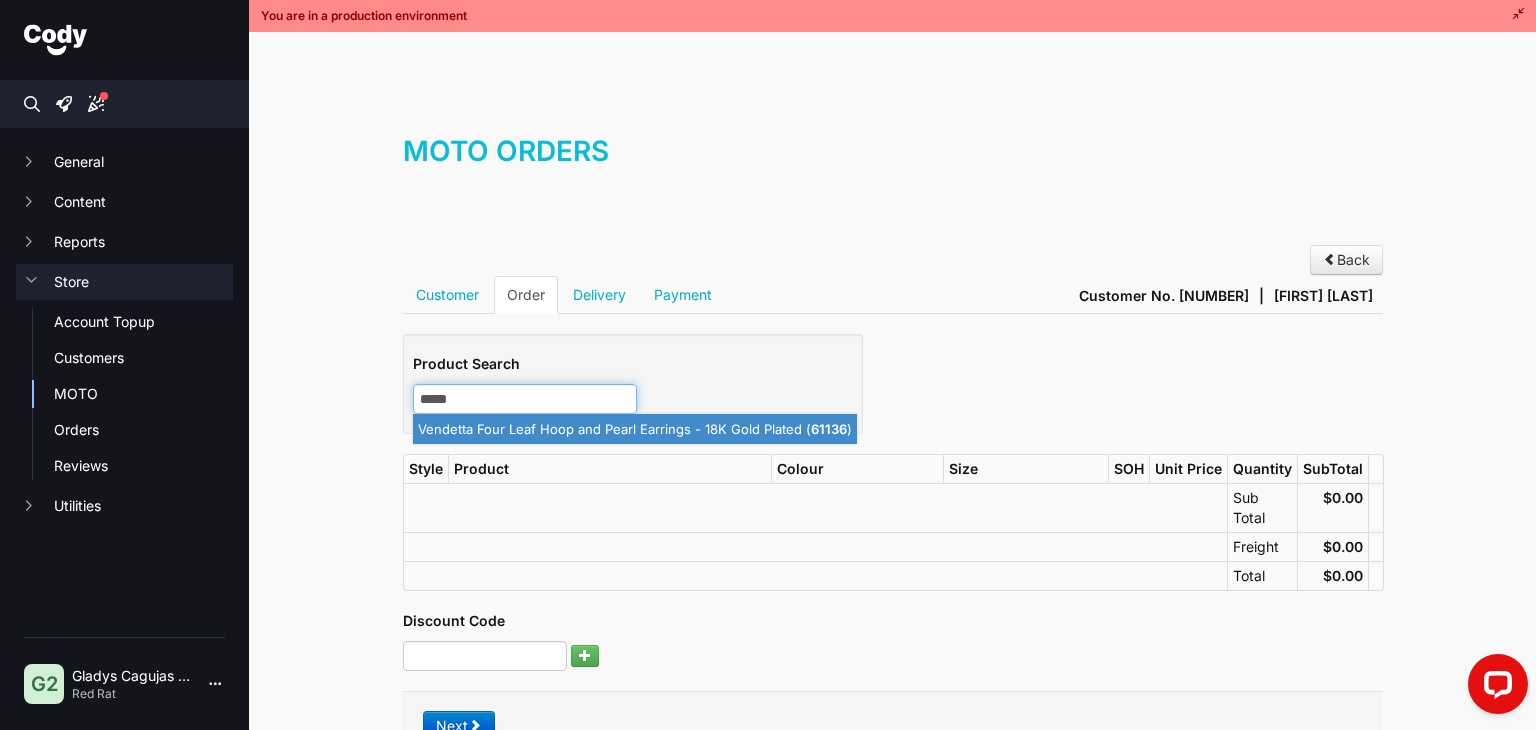 click on "Vendetta Four Leaf Hoop and Pearl Earrings - 18K Gold Plated ( 61136 )" at bounding box center [635, 429] 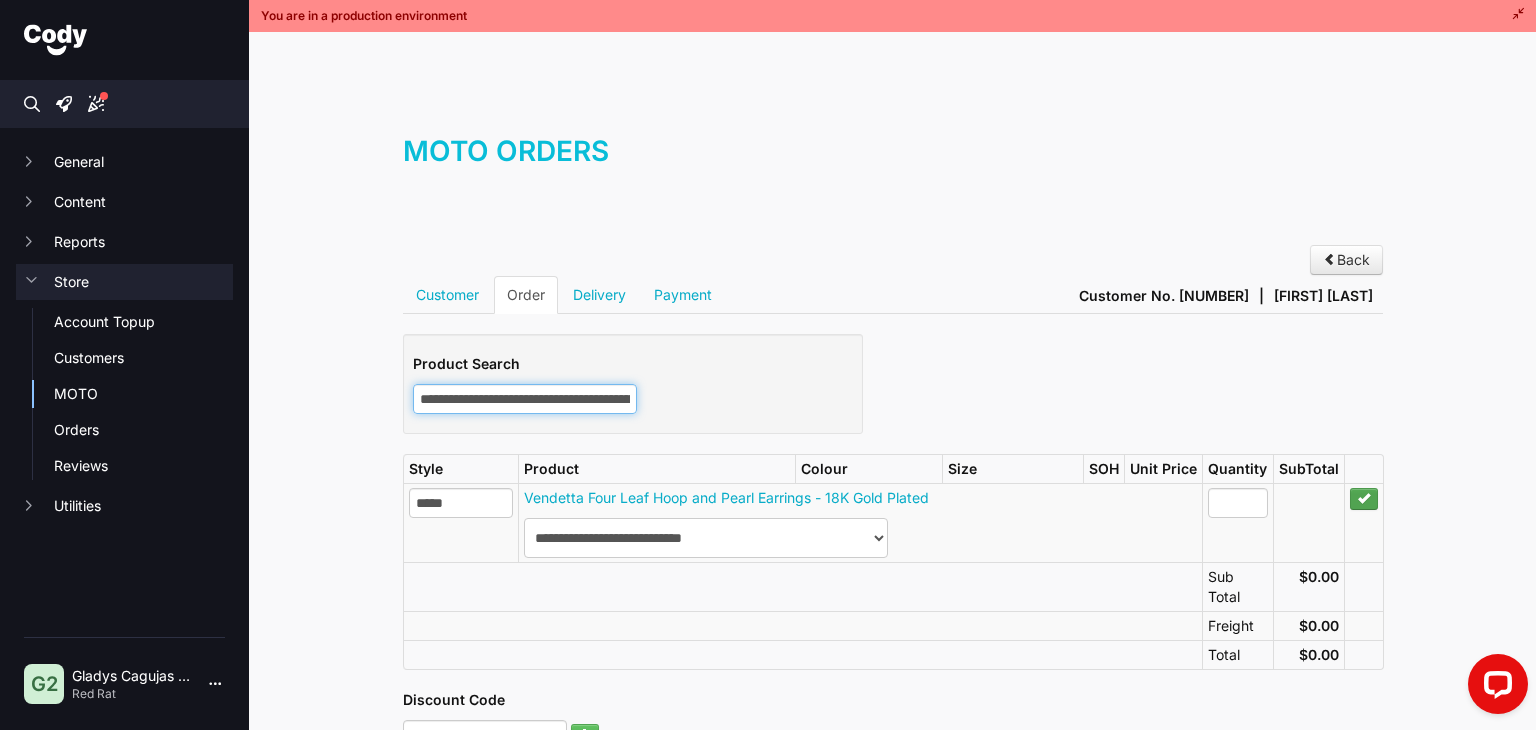 type on "**********" 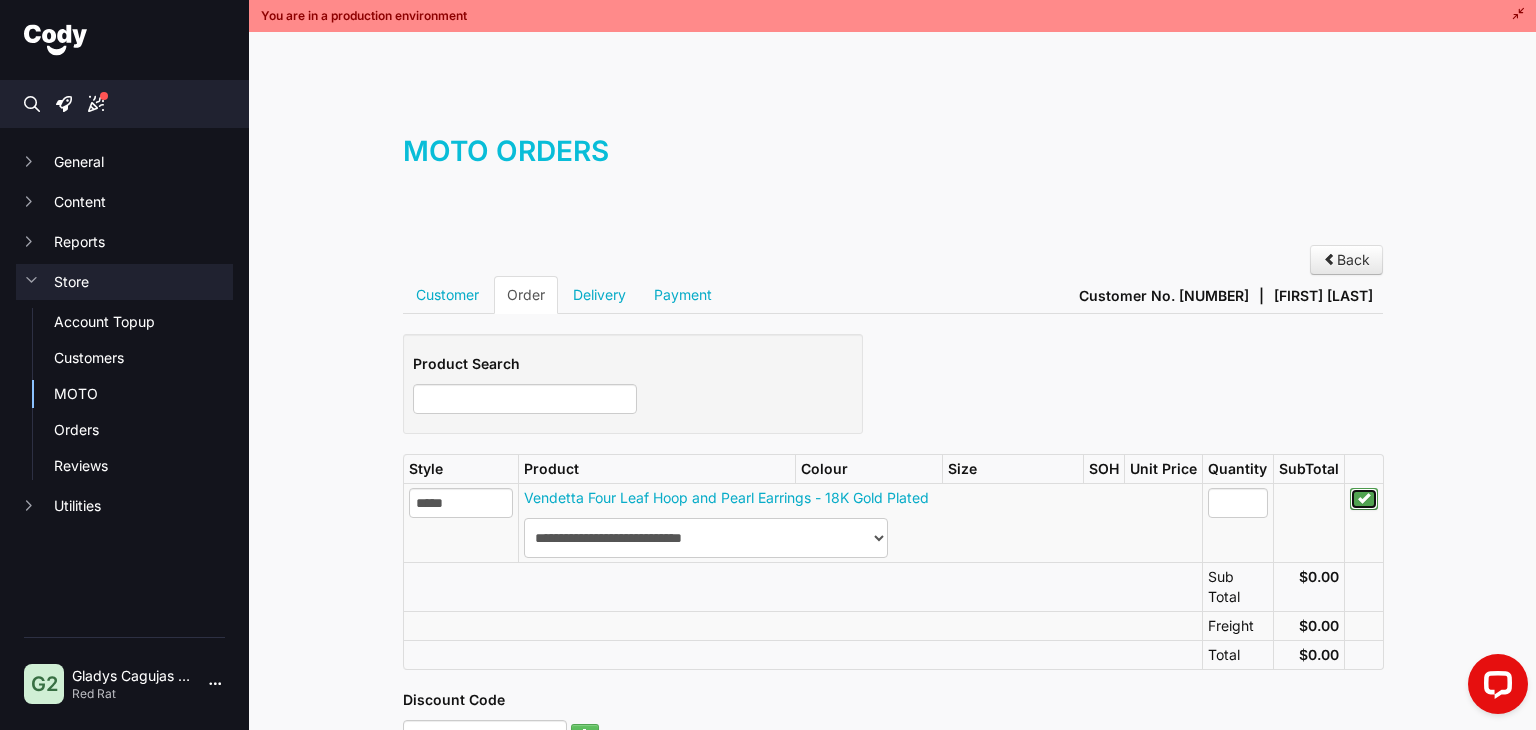 click at bounding box center (1364, 498) 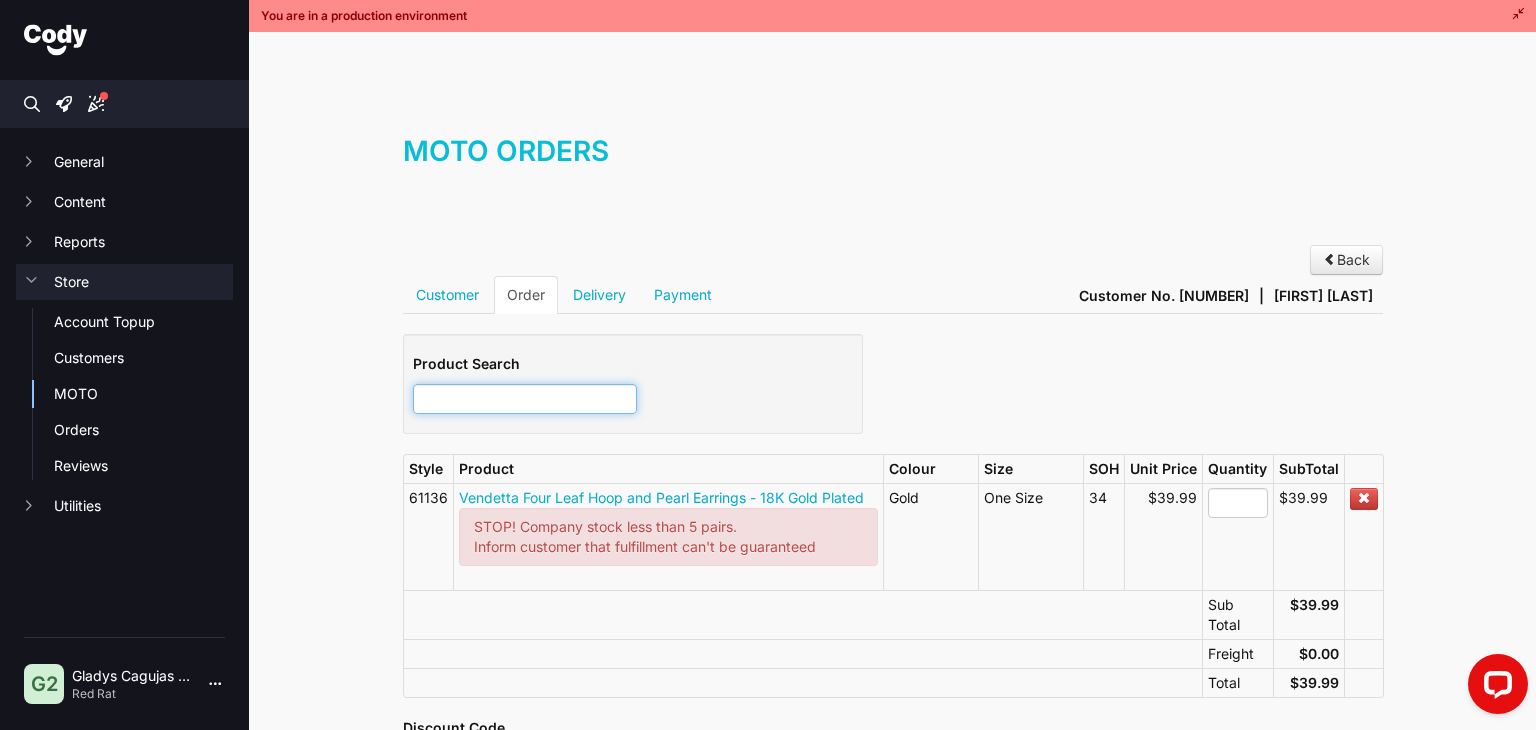 click at bounding box center [525, 399] 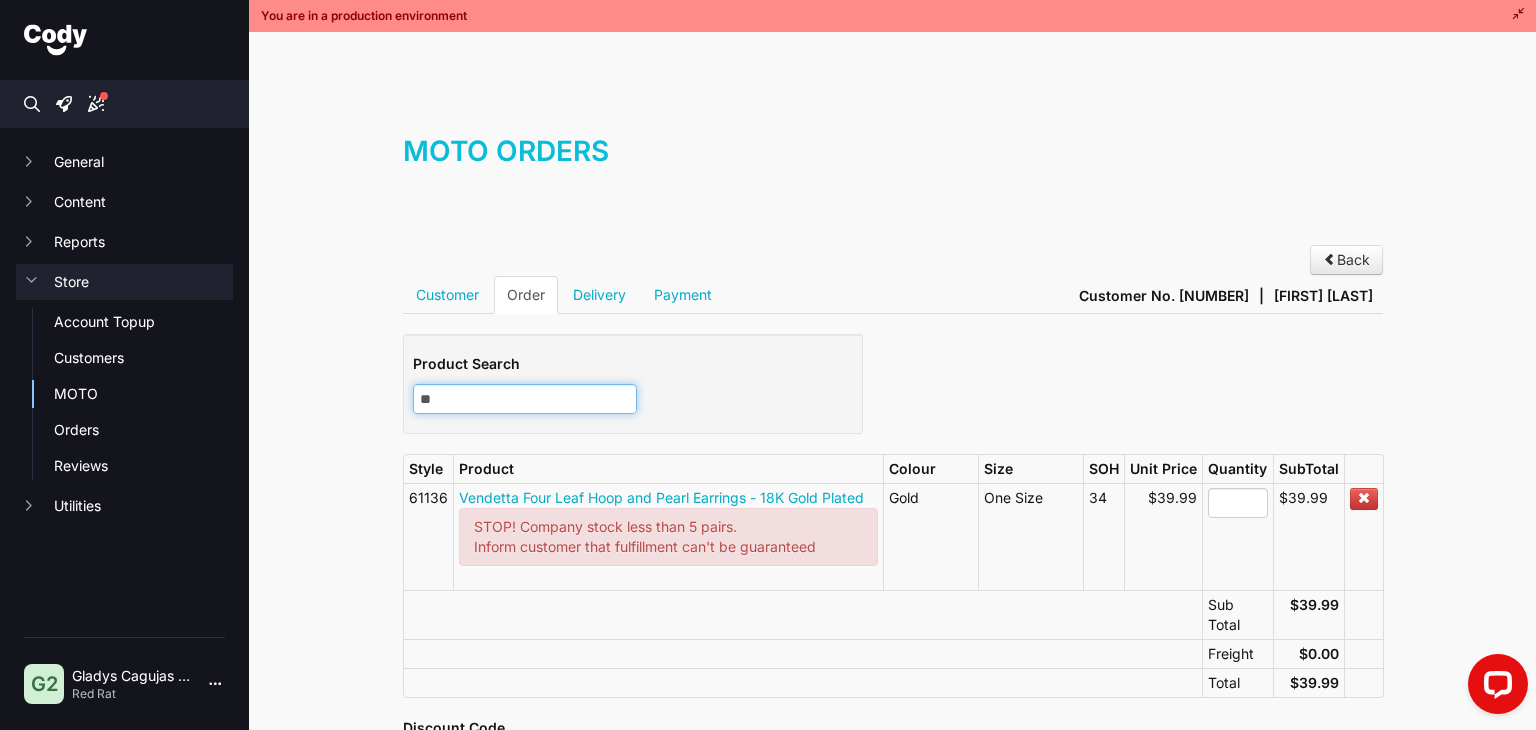 type on "***" 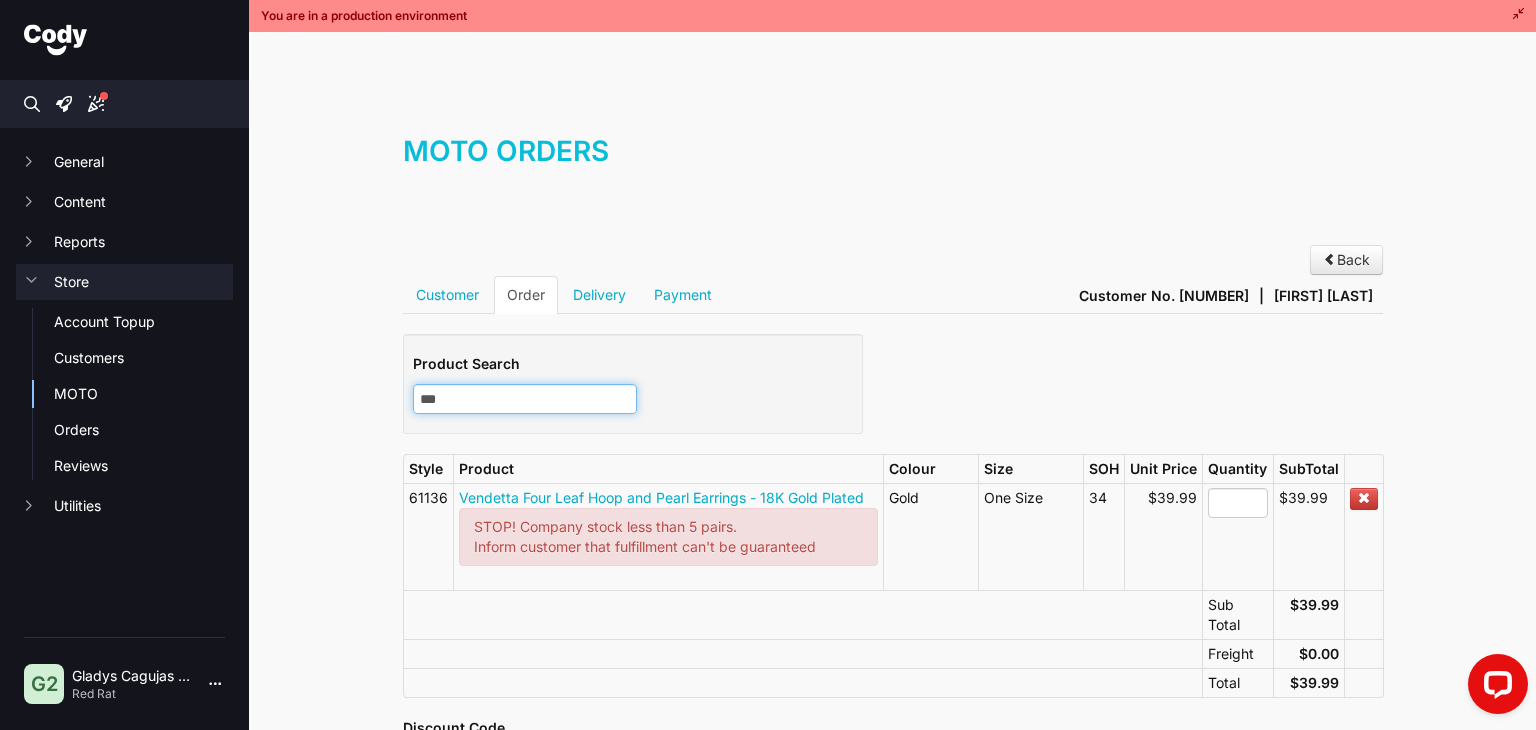 type on "***" 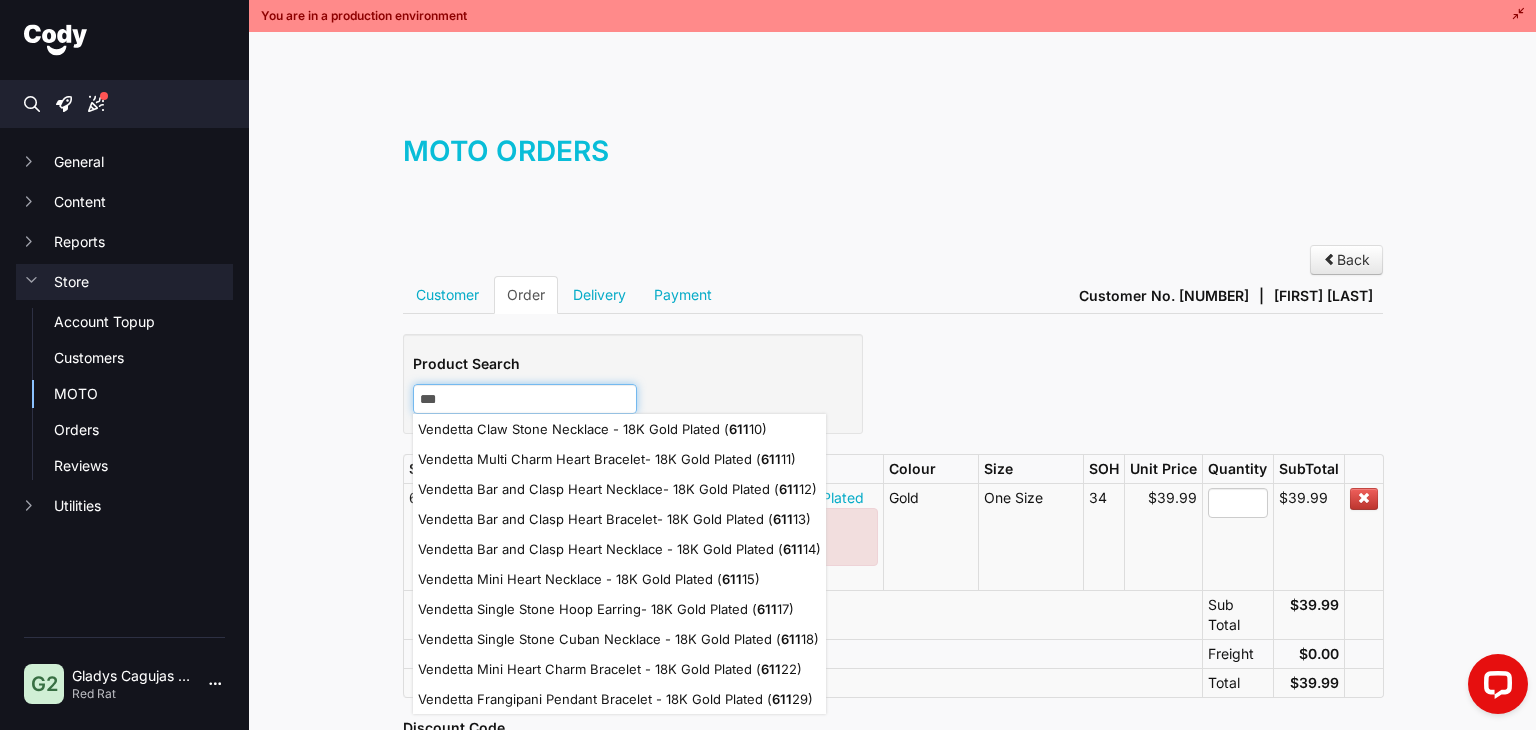 type 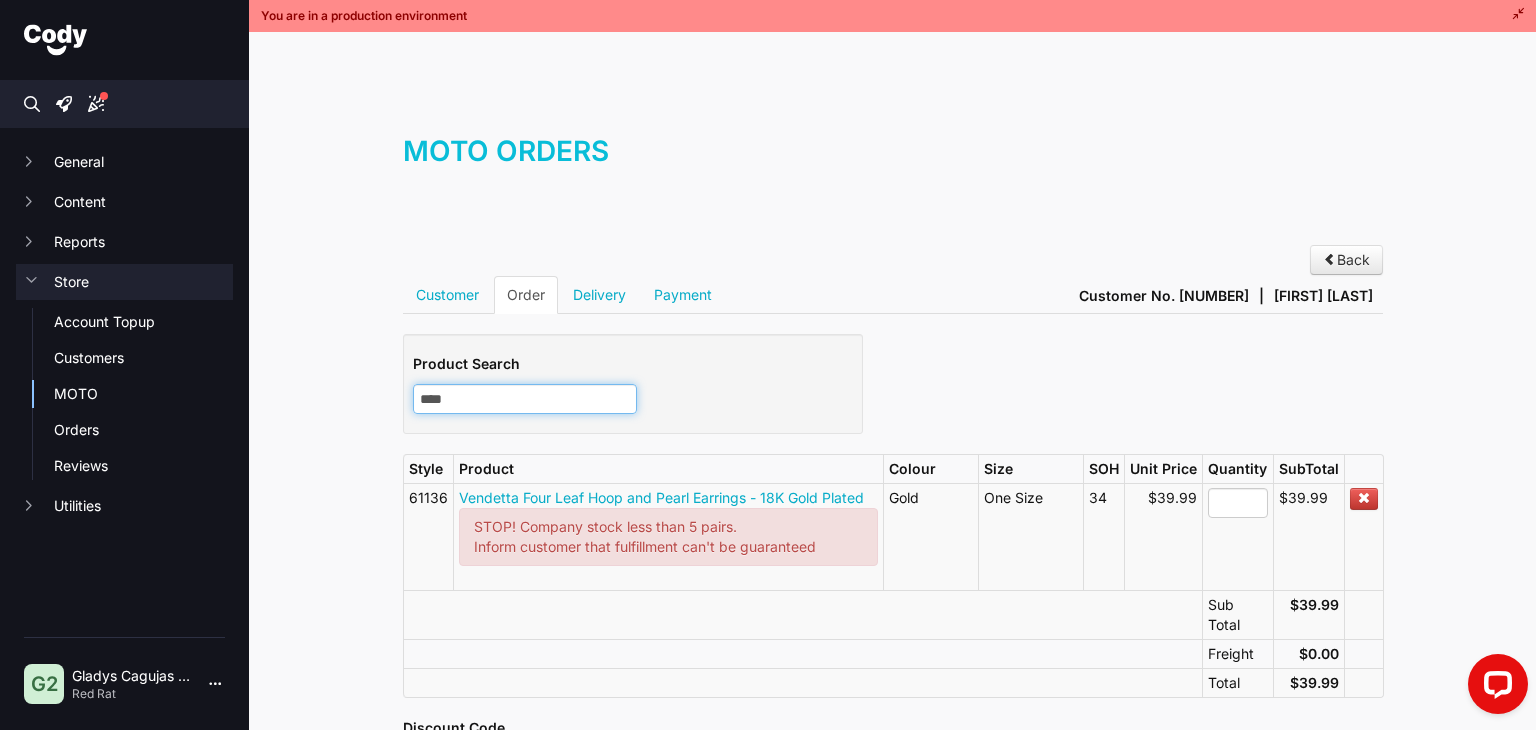 type on "*****" 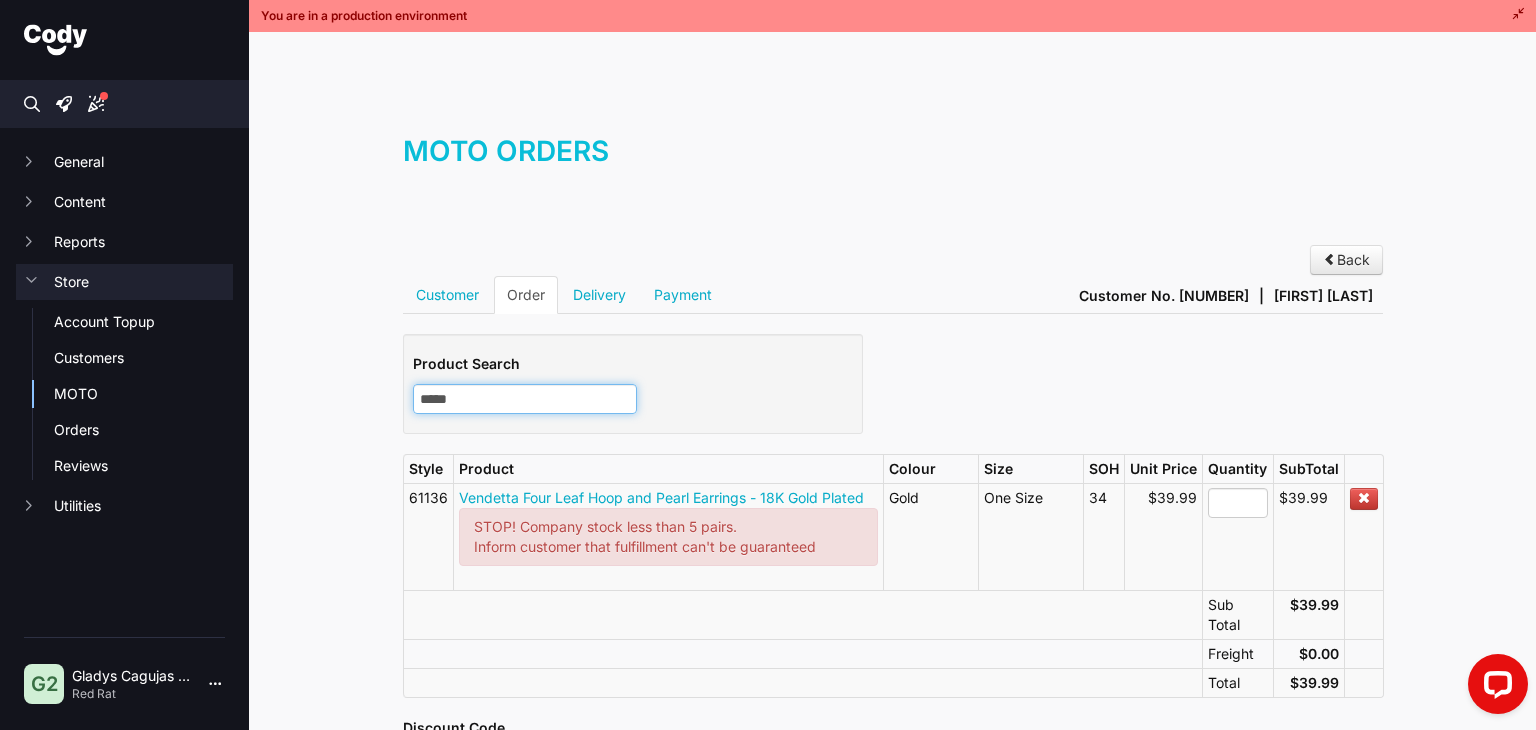 type on "*****" 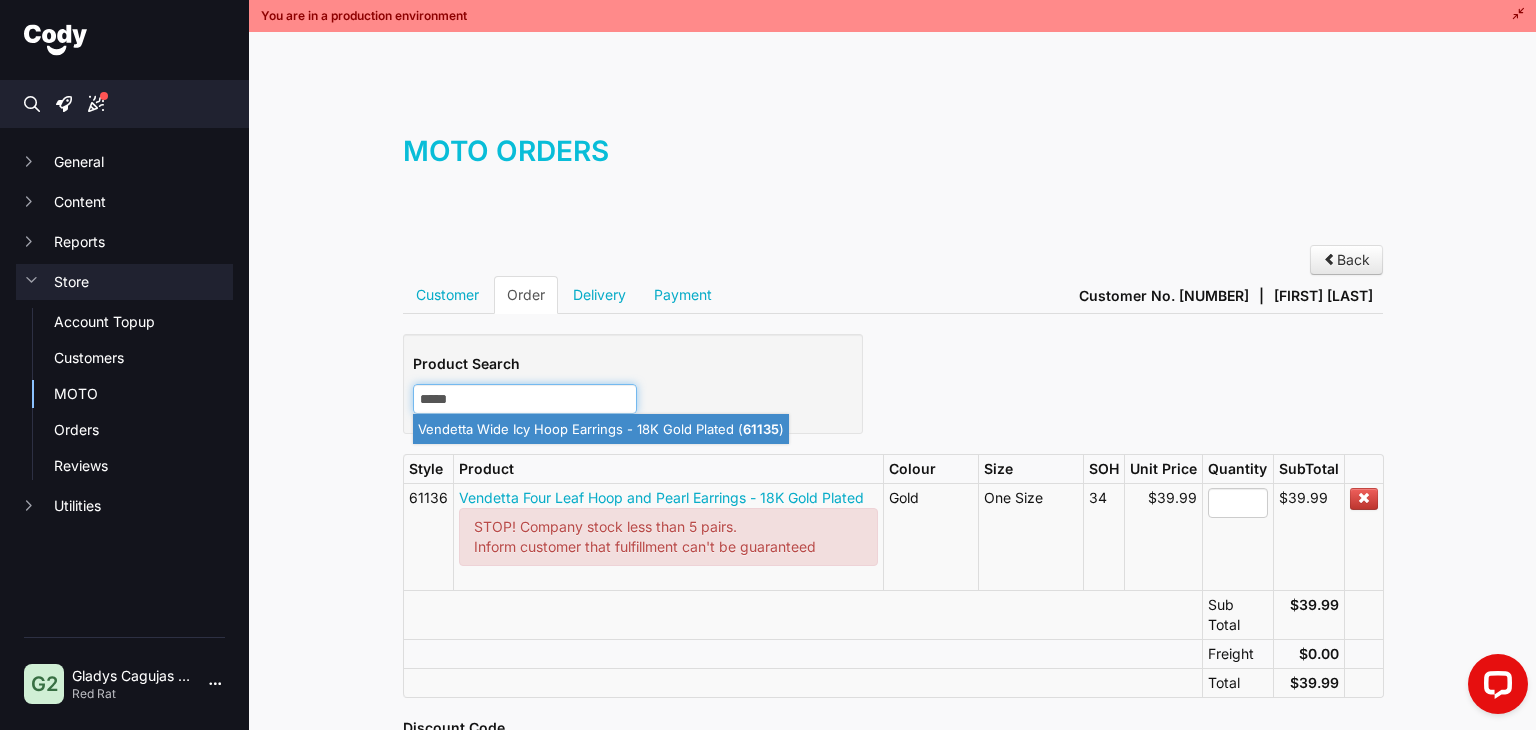 click on "Vendetta Wide Icy Hoop Earrings - 18K Gold Plated ( 61135 )" at bounding box center (601, 429) 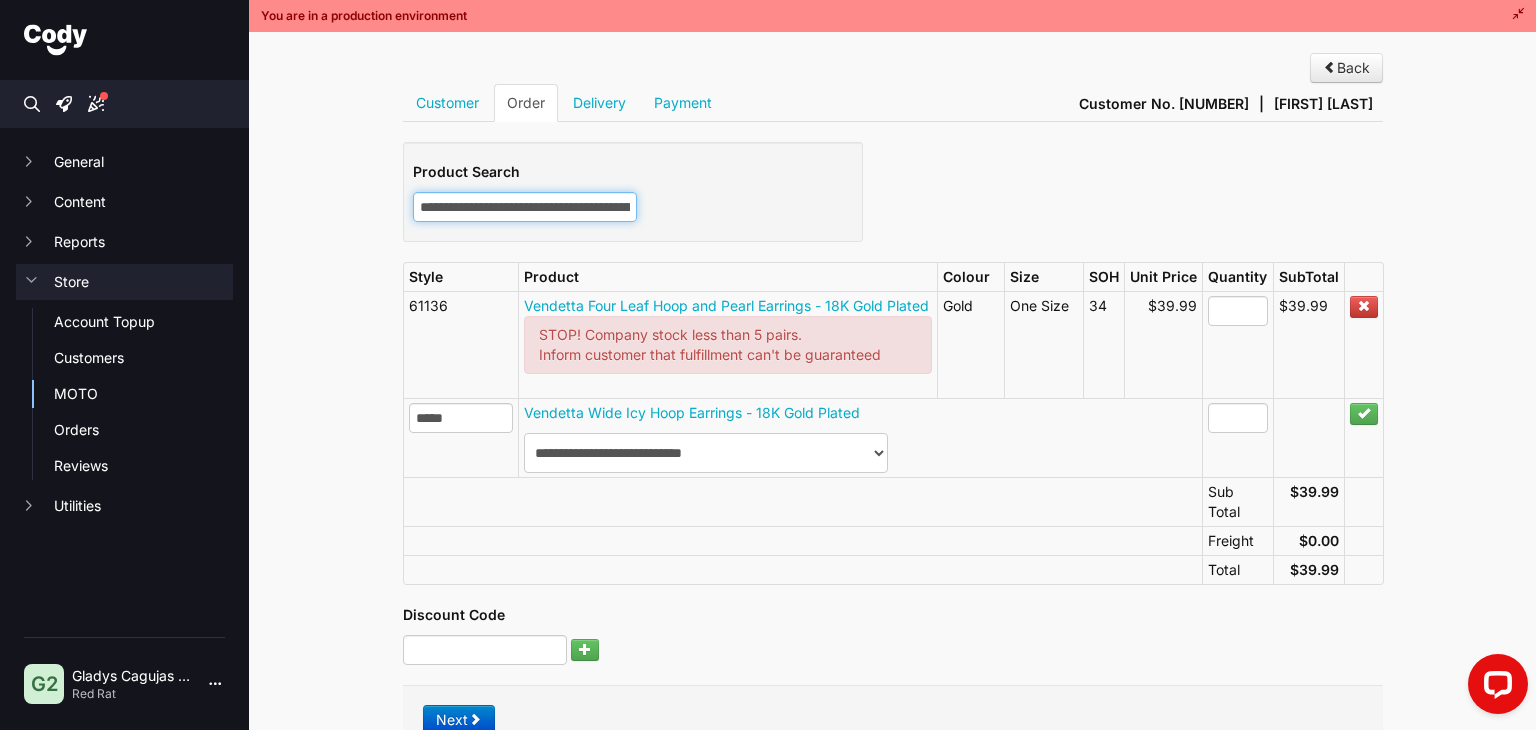 scroll, scrollTop: 200, scrollLeft: 0, axis: vertical 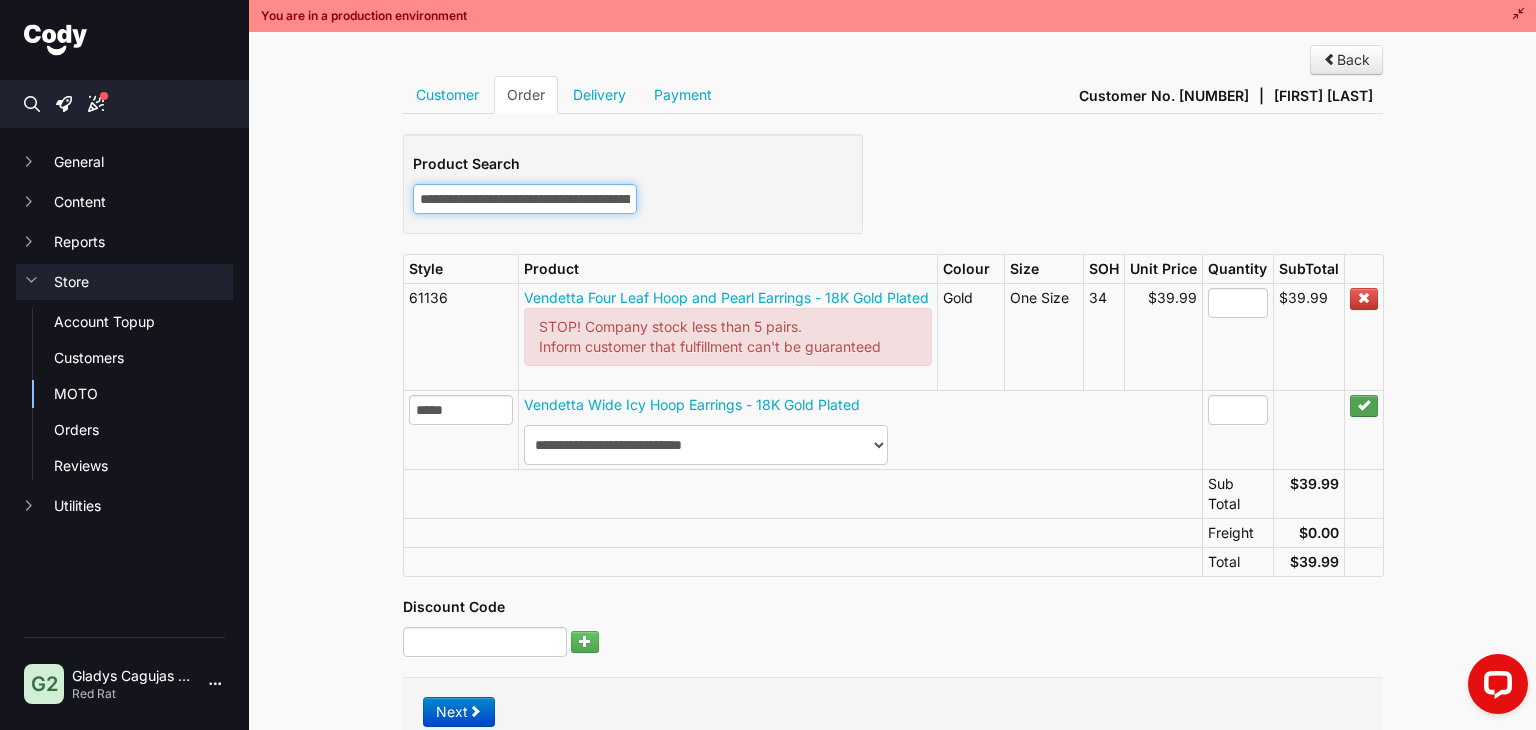 type on "**********" 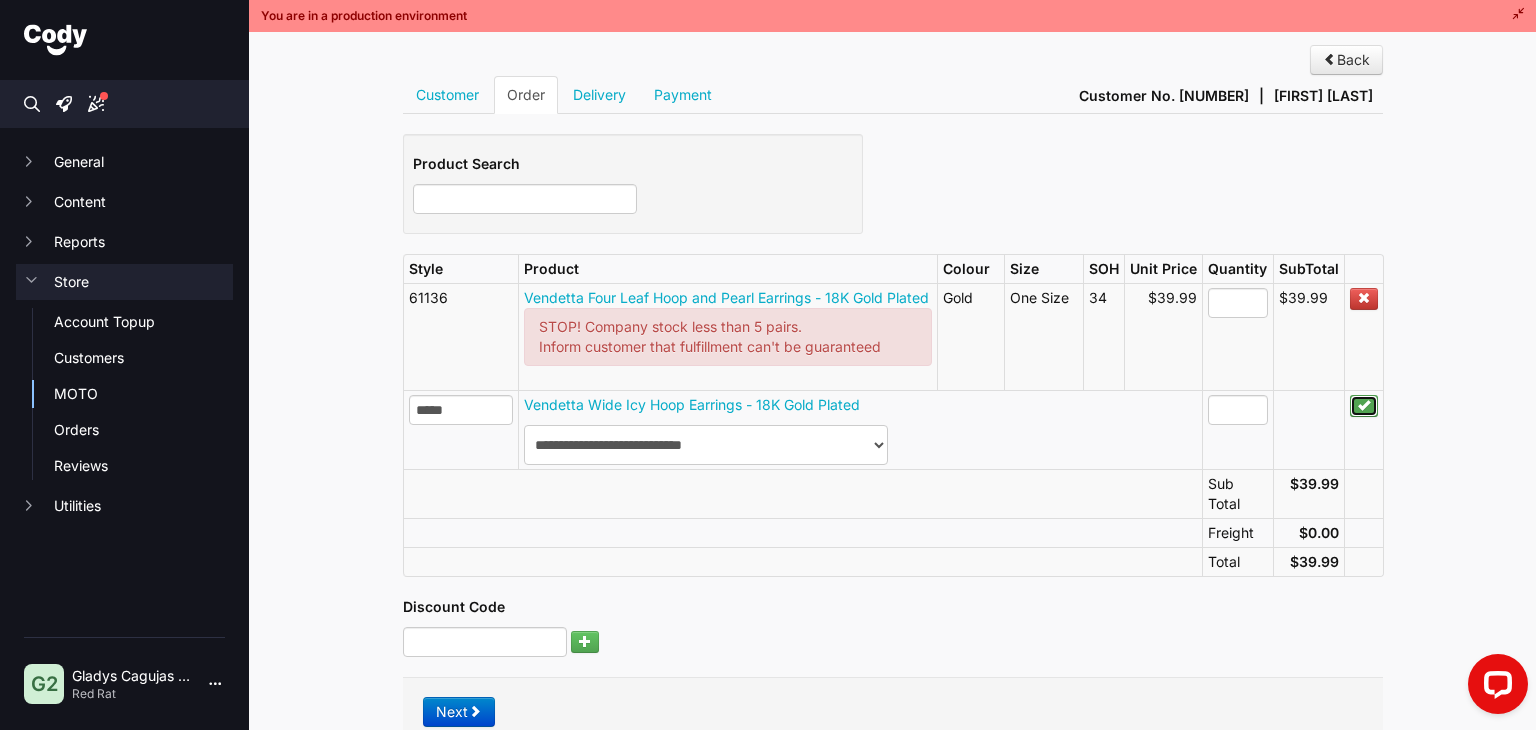 click at bounding box center [1364, 405] 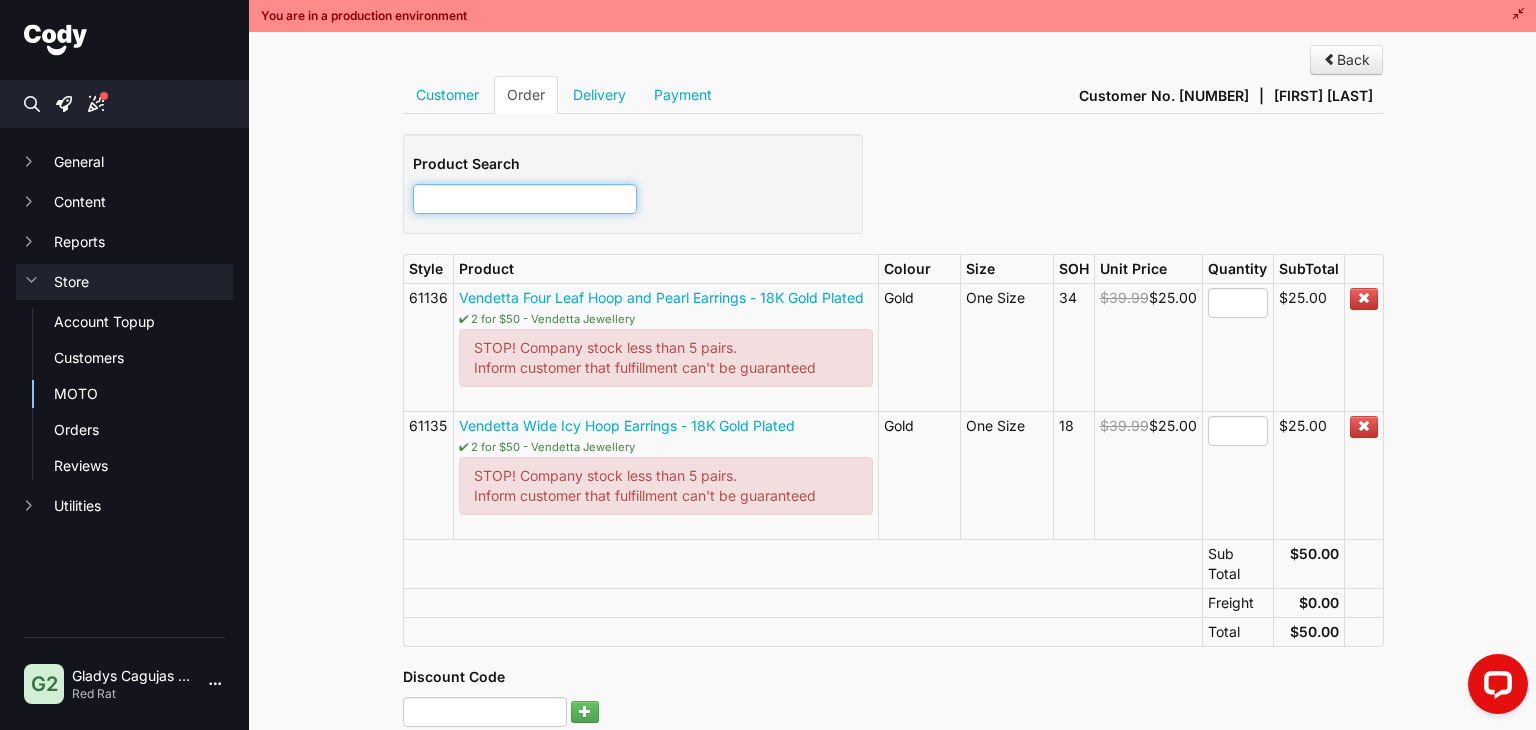 click at bounding box center (525, 199) 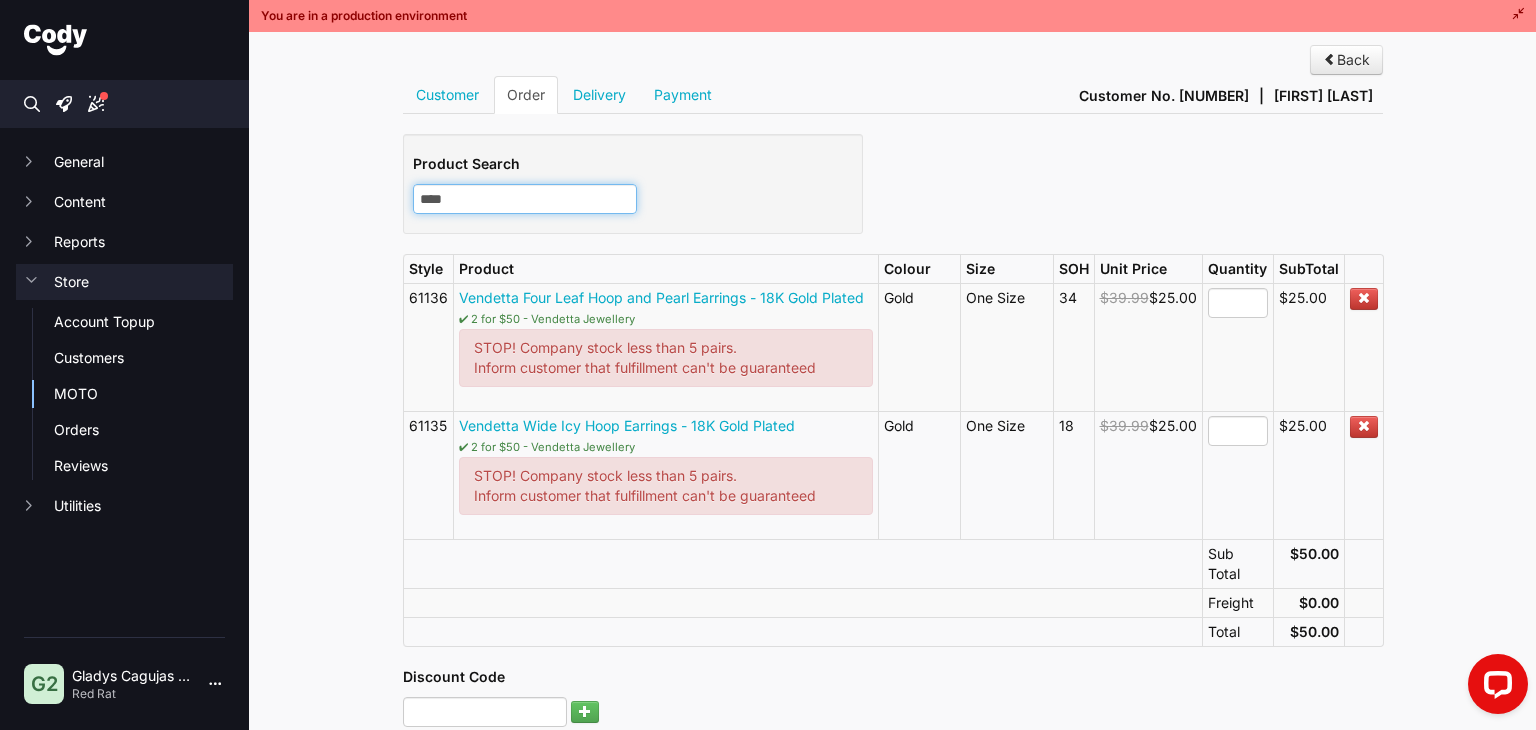 type on "*****" 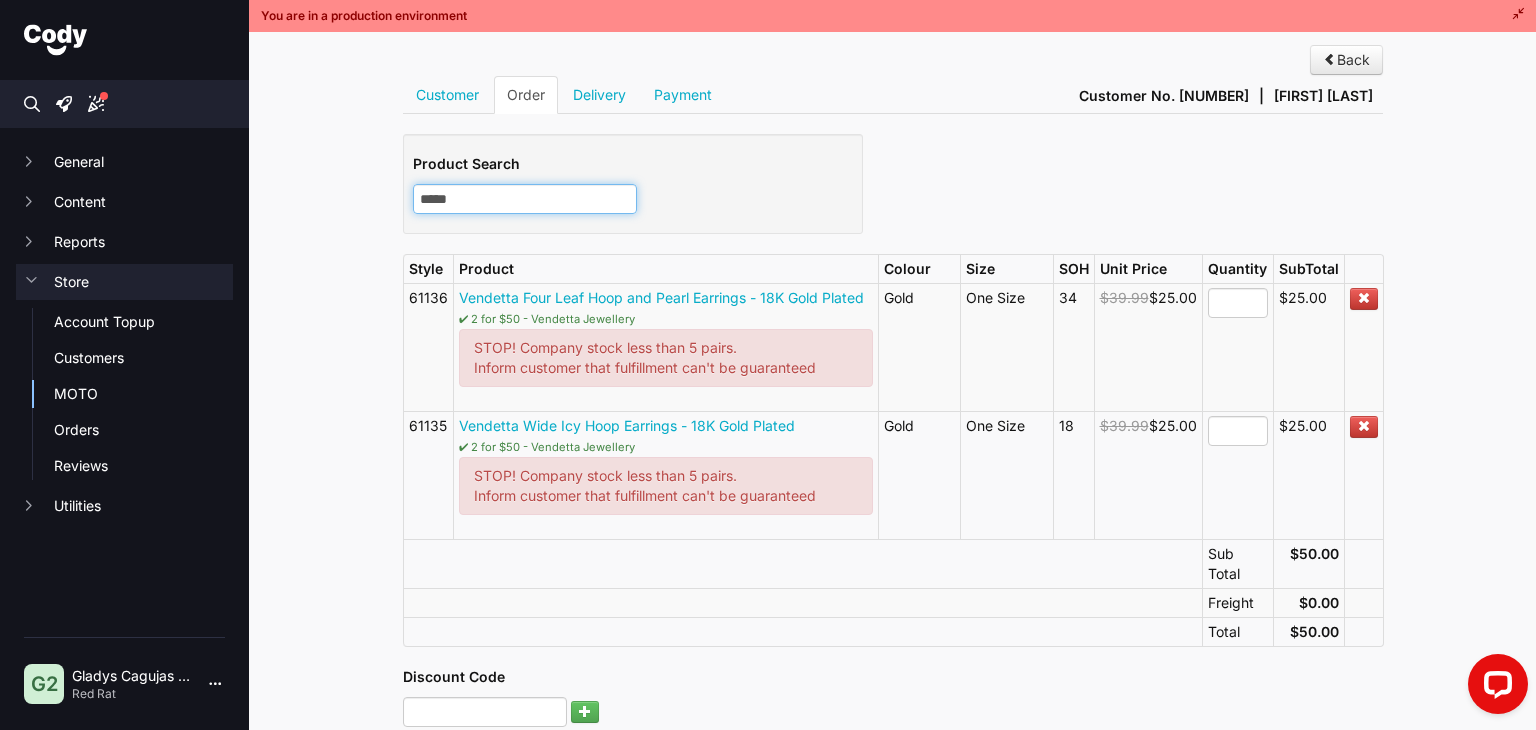 type on "*****" 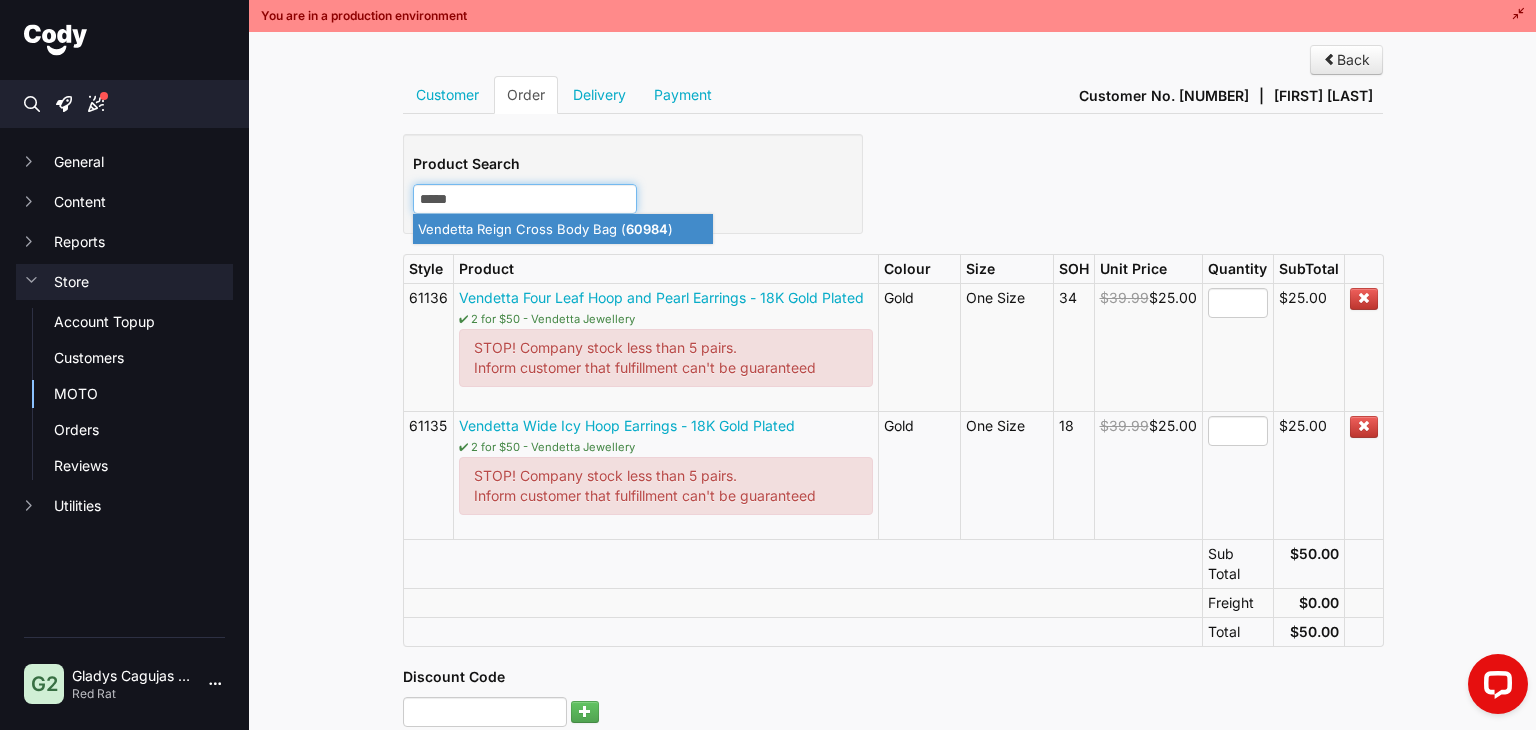 click on "Vendetta Reign Cross Body Bag ( 60984 )" at bounding box center [563, 229] 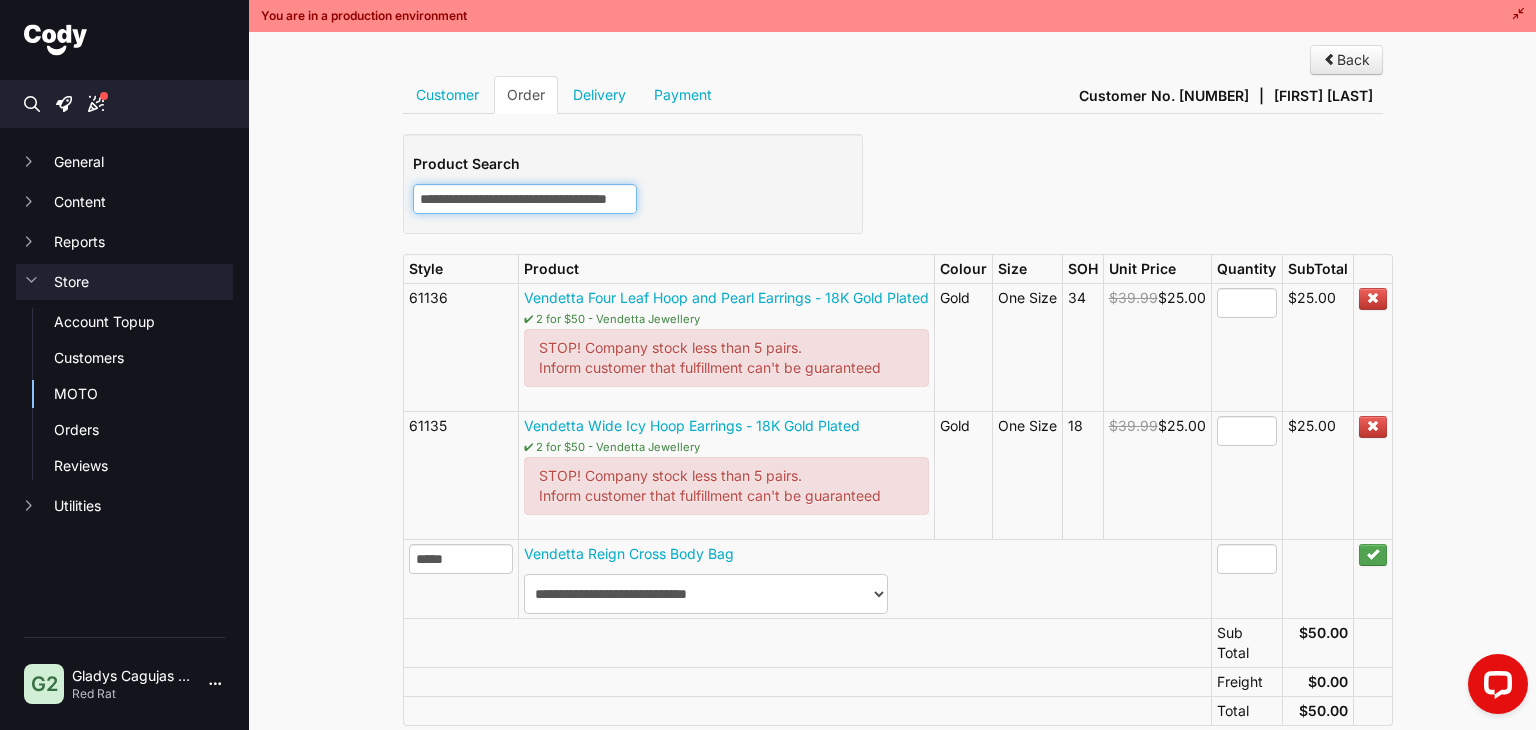 type on "**********" 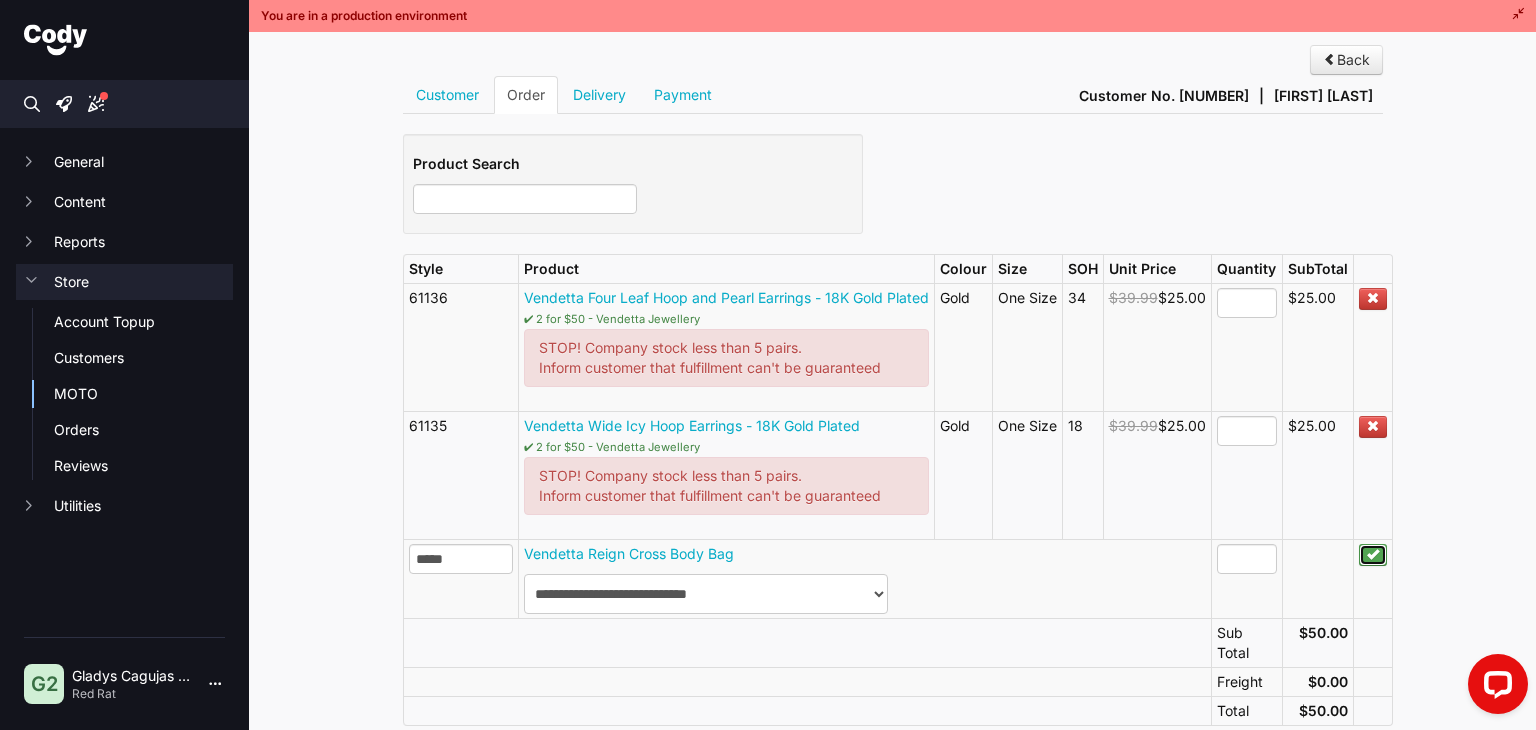 click at bounding box center (1373, 554) 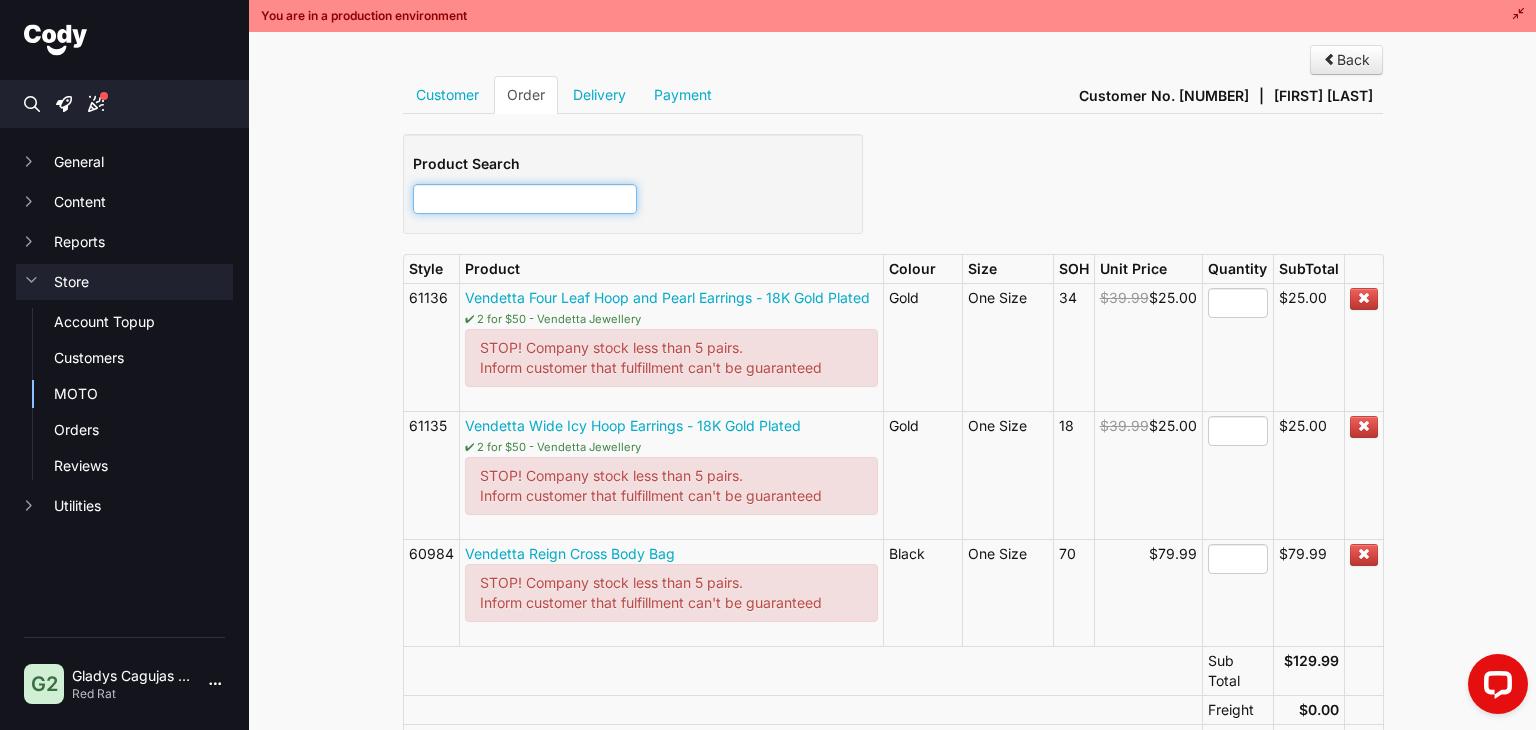 click at bounding box center [525, 199] 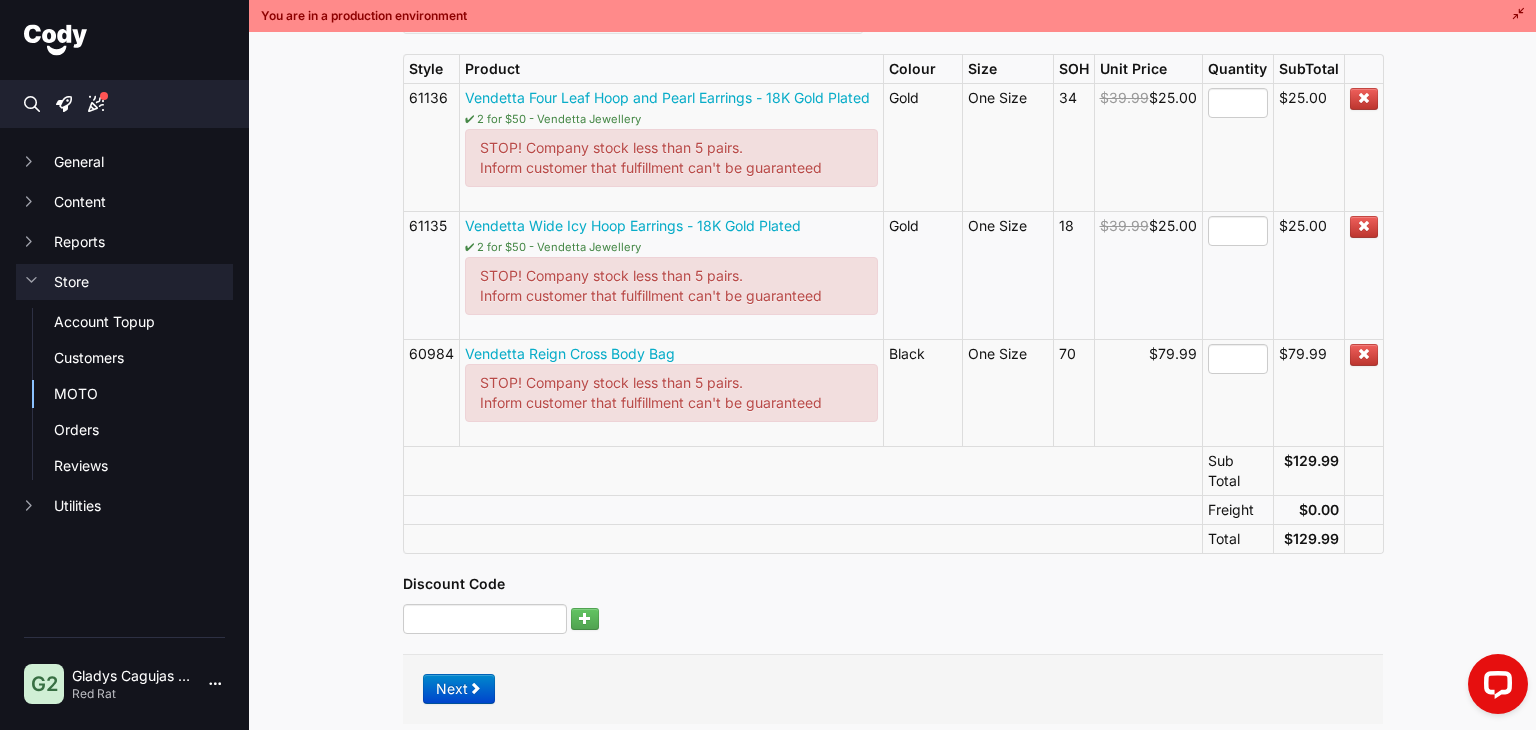 scroll, scrollTop: 452, scrollLeft: 0, axis: vertical 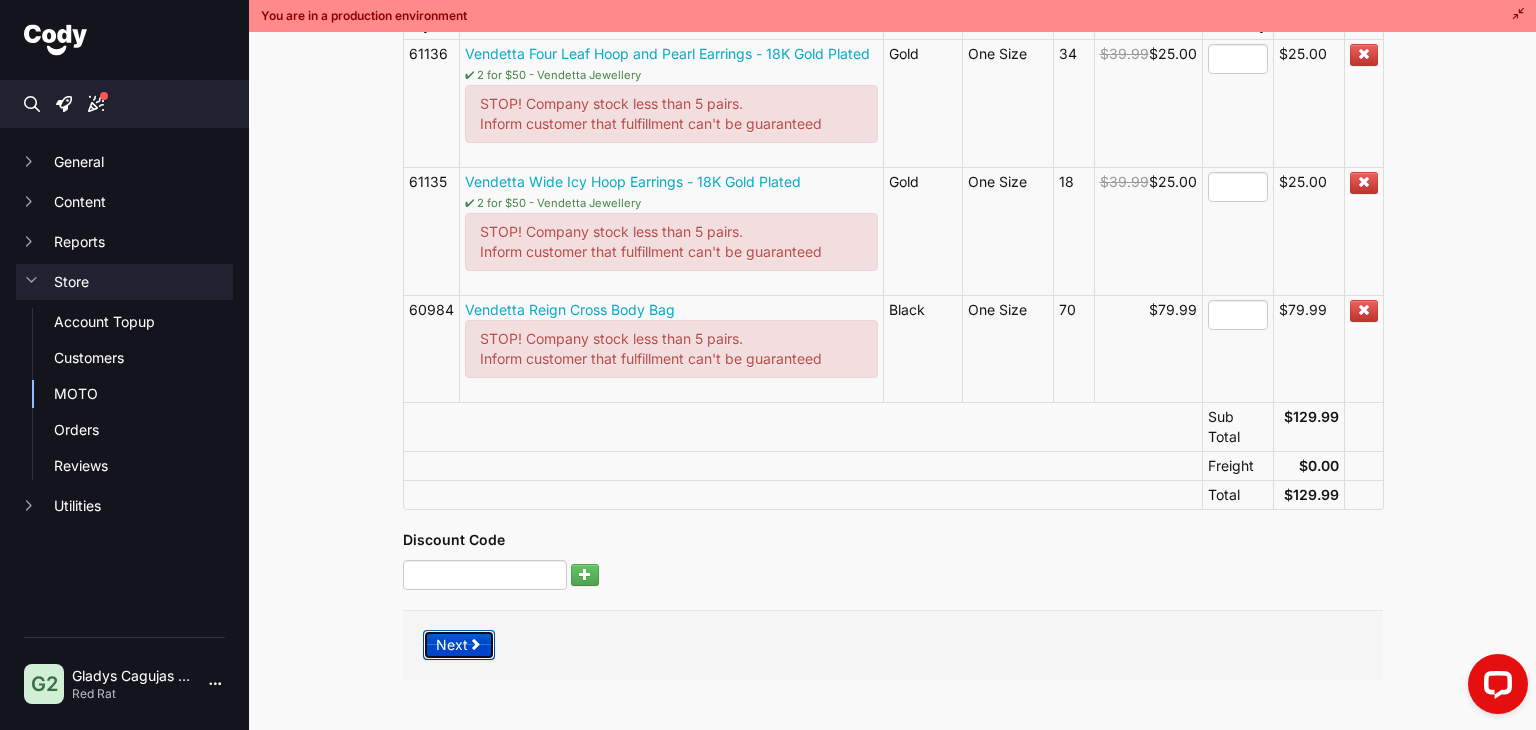type 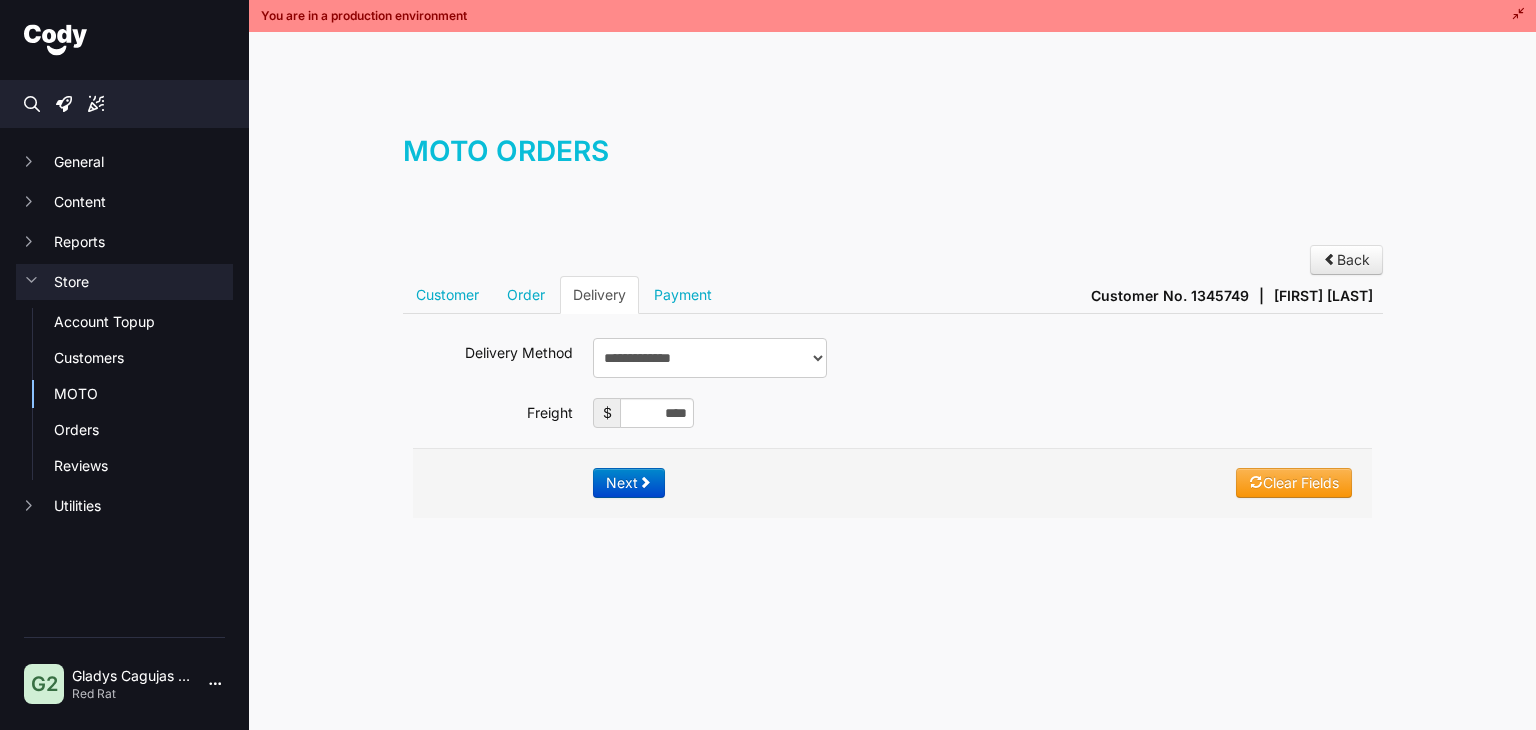scroll, scrollTop: 0, scrollLeft: 0, axis: both 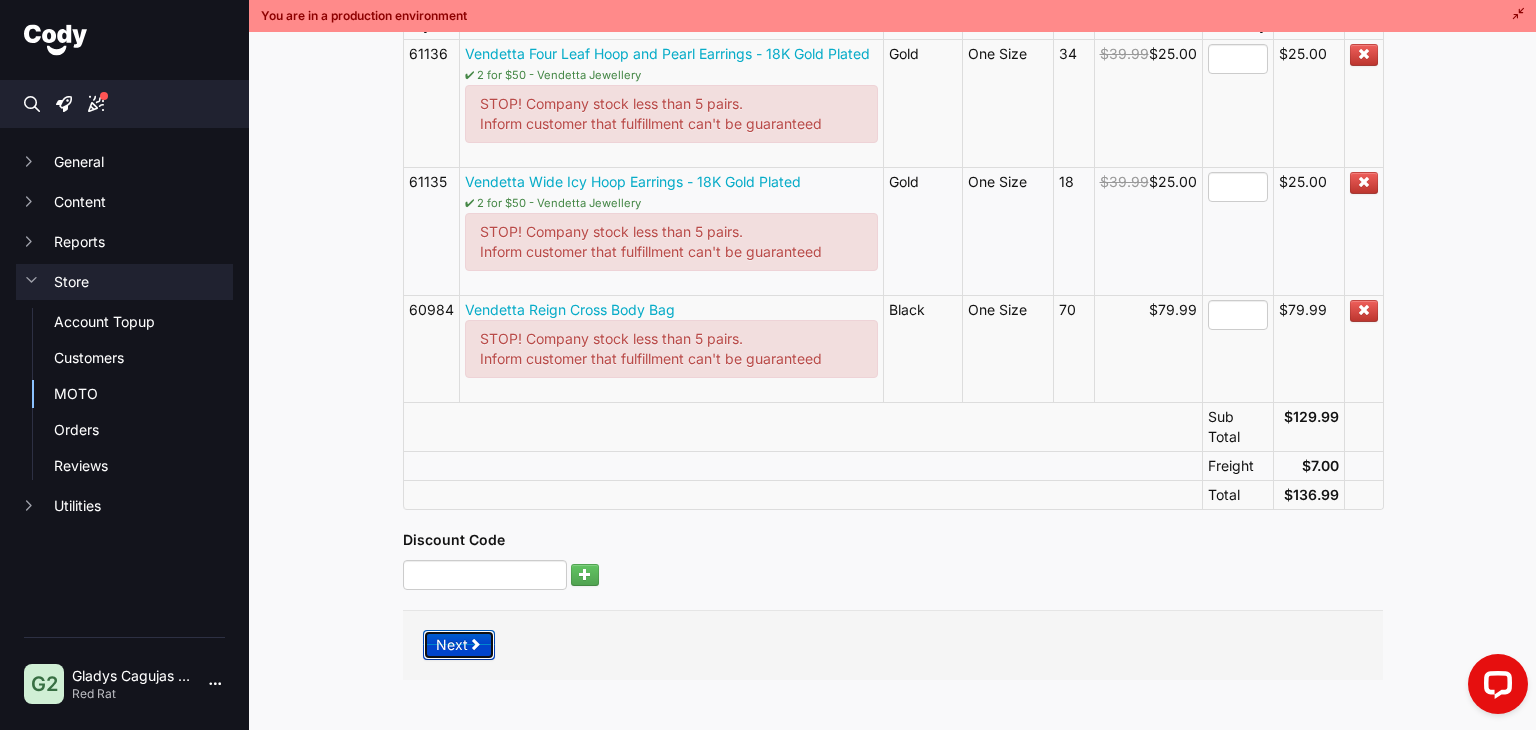 click on "Next" at bounding box center (459, 645) 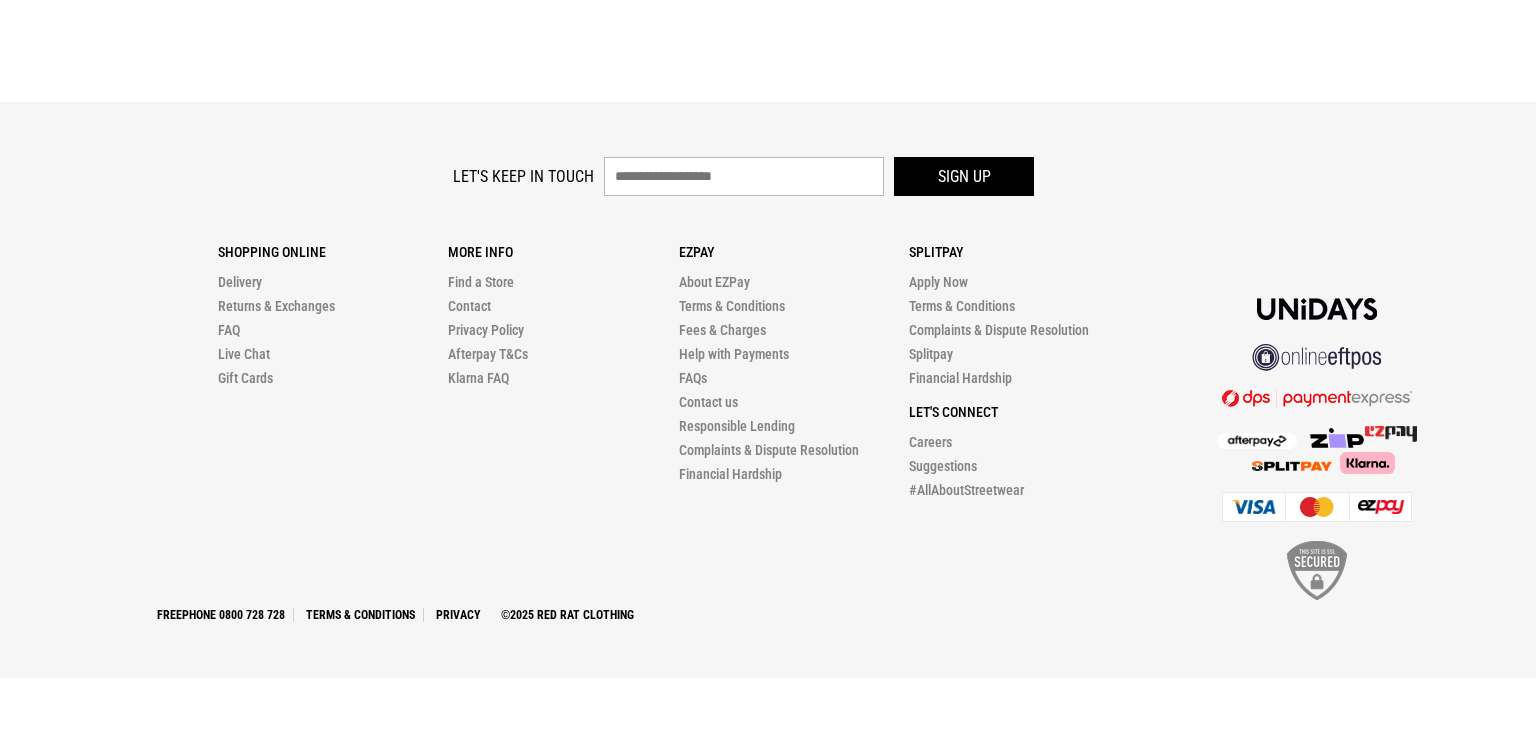 scroll, scrollTop: 0, scrollLeft: 0, axis: both 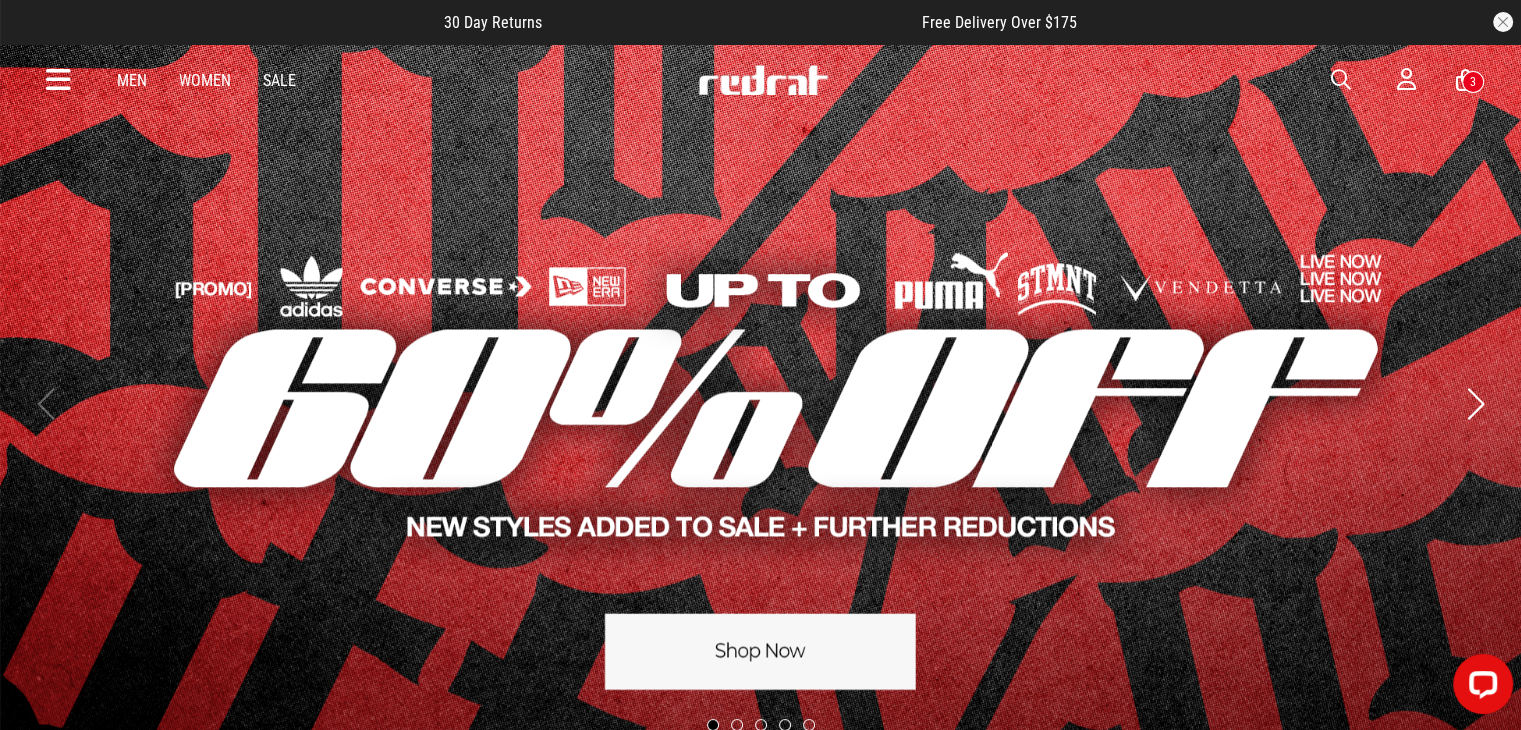 click at bounding box center (1341, 80) 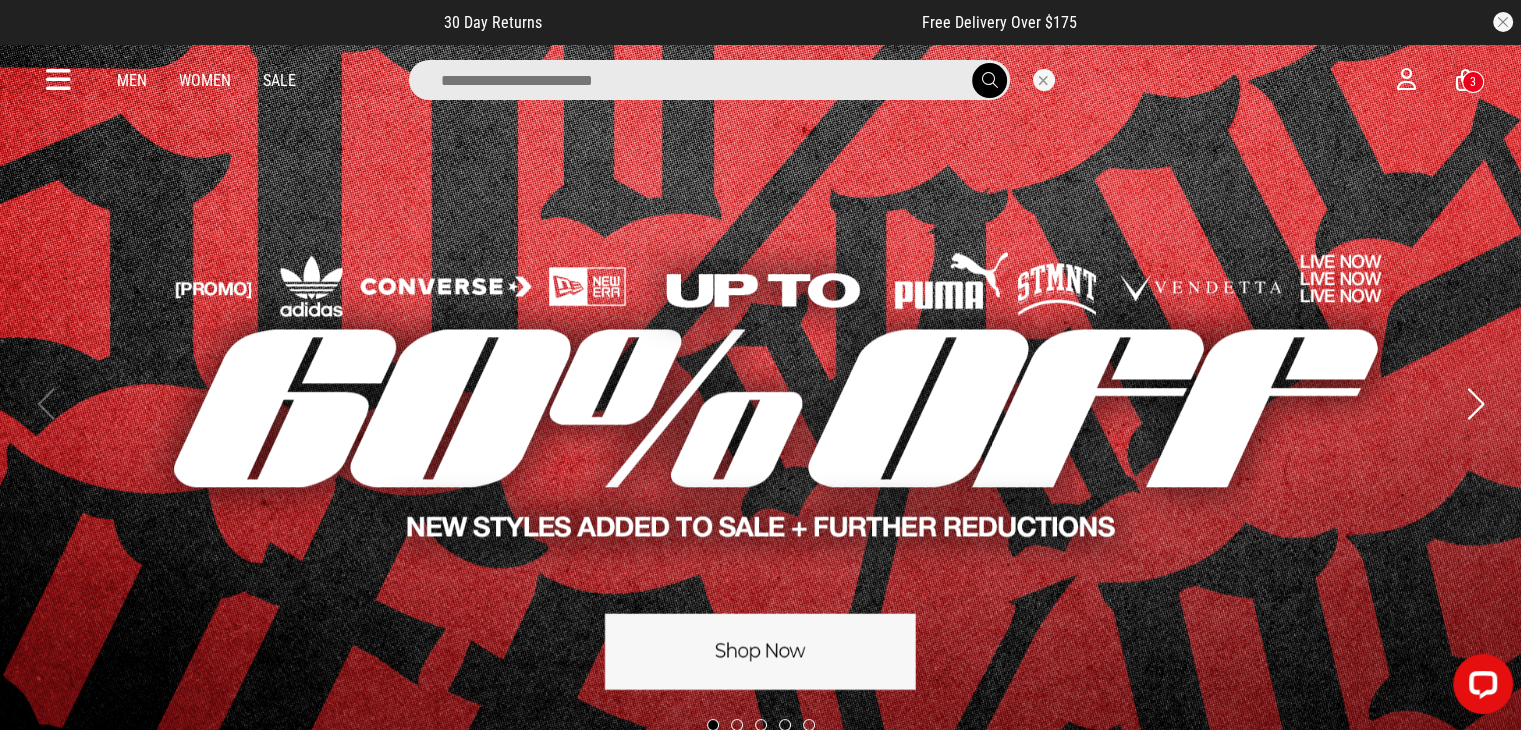 click at bounding box center (709, 80) 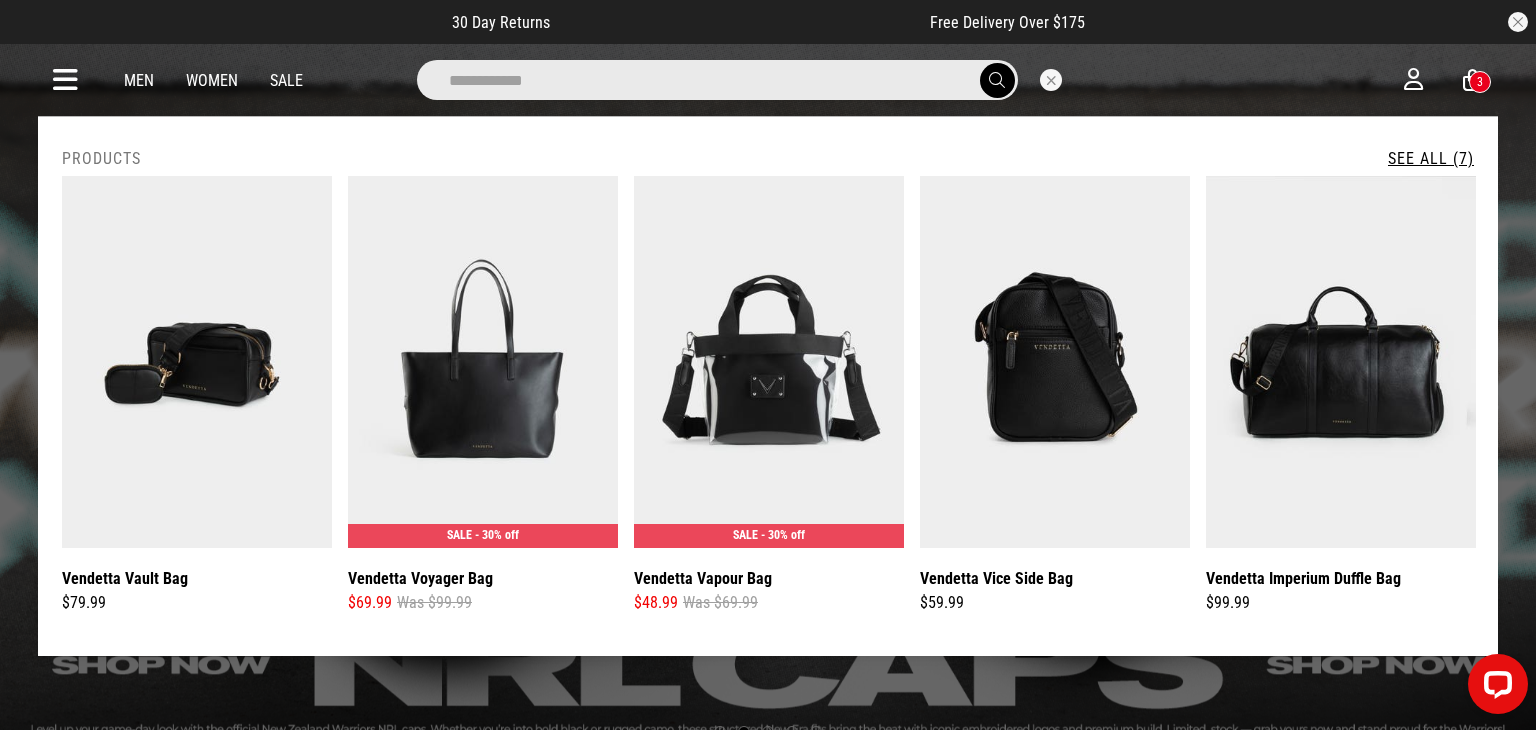 type on "**********" 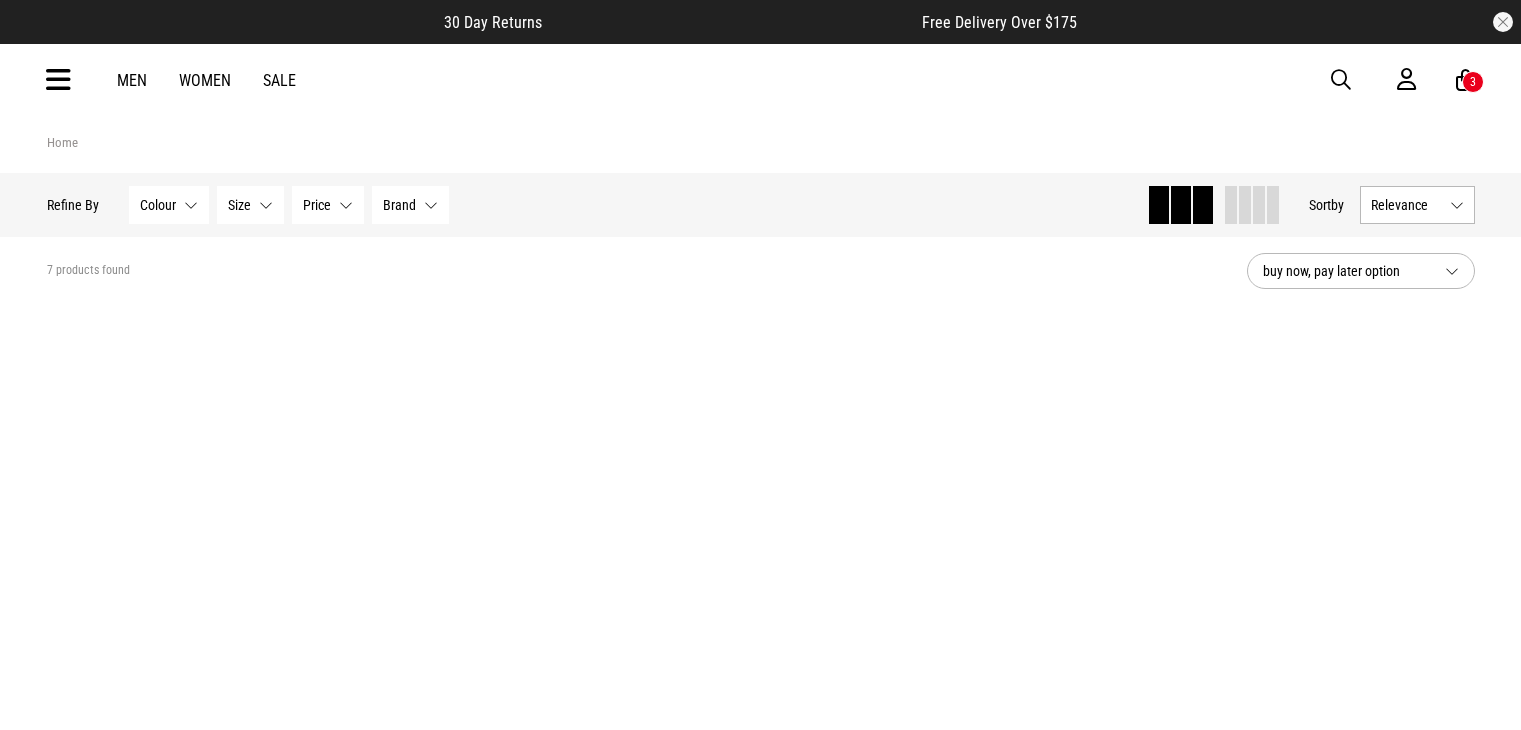 scroll, scrollTop: 0, scrollLeft: 0, axis: both 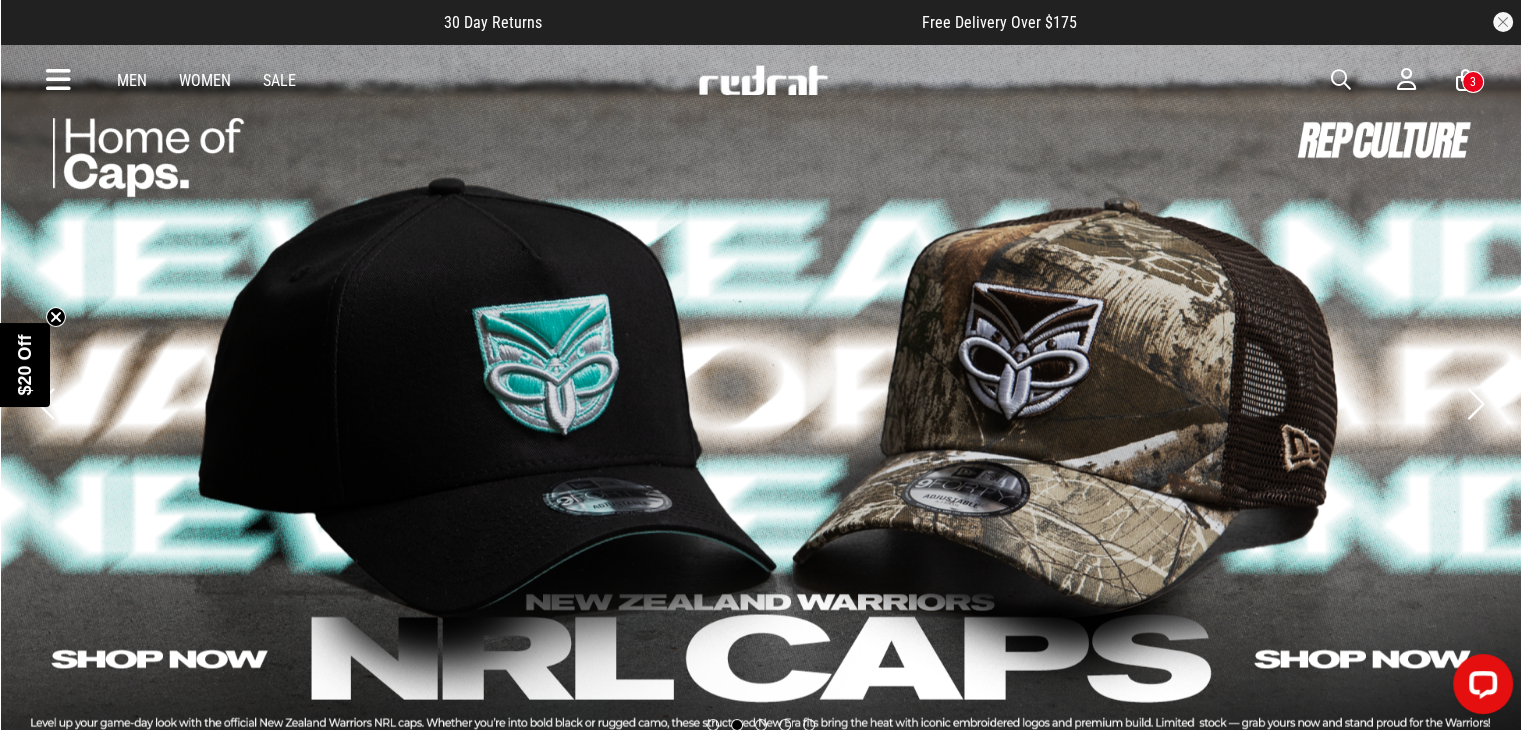 click at bounding box center [1341, 80] 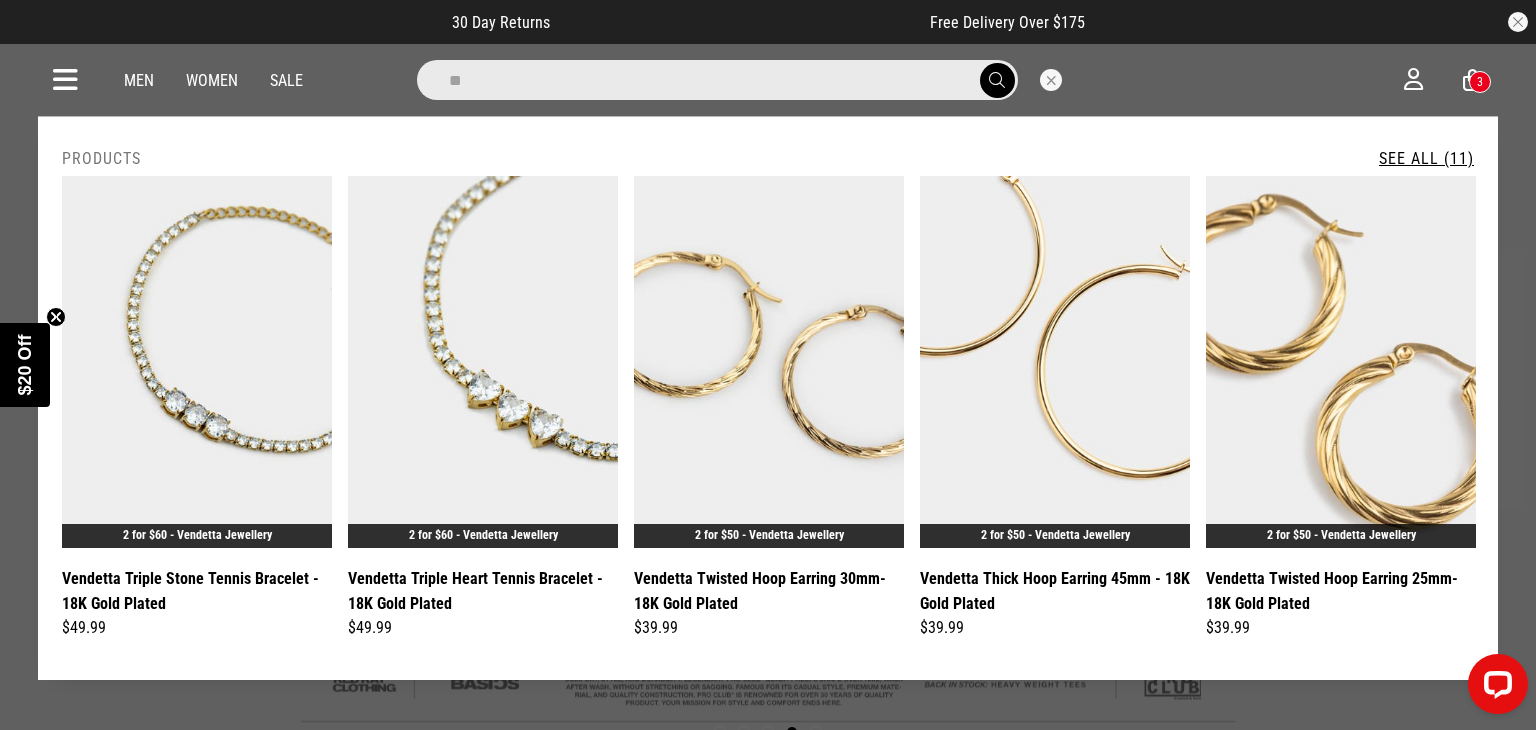 type on "*" 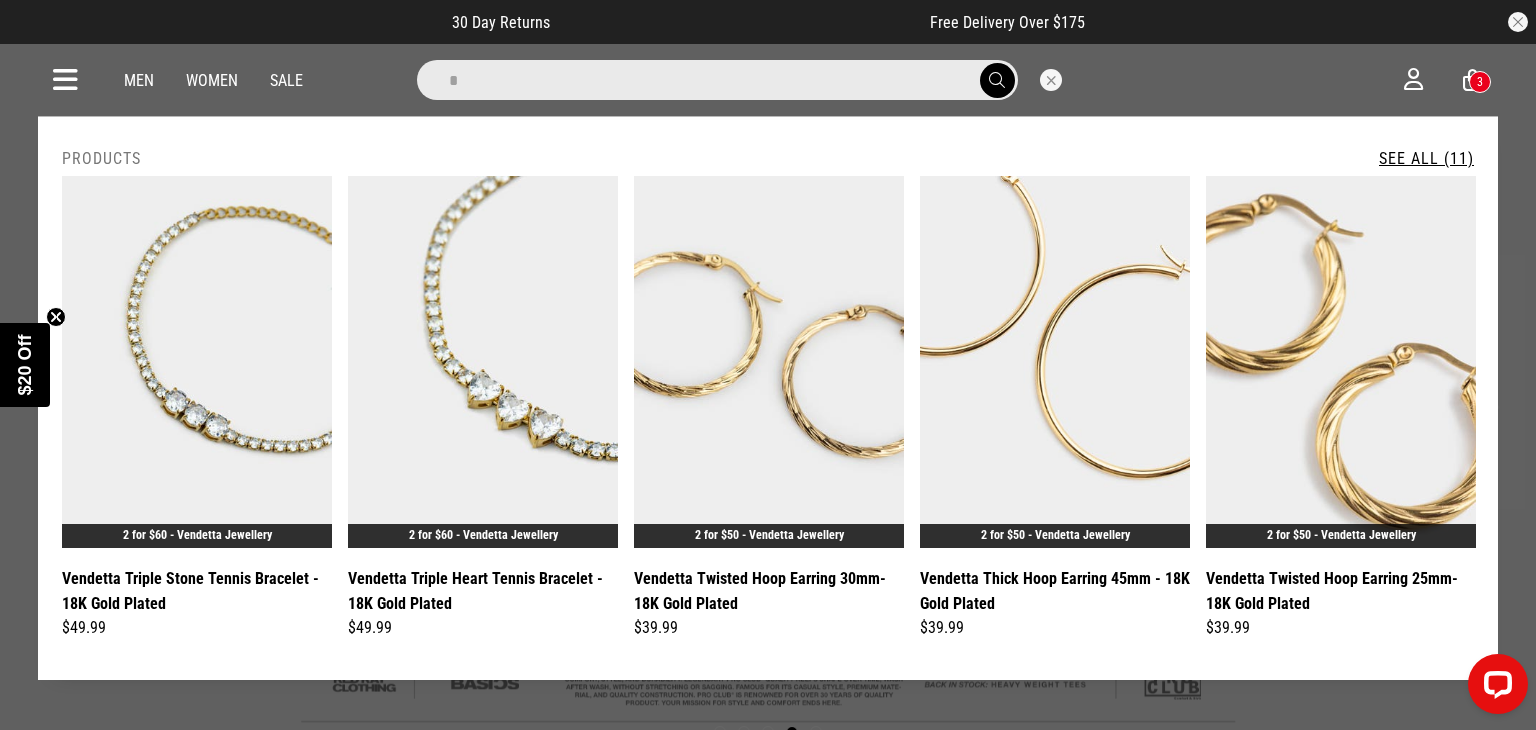 type 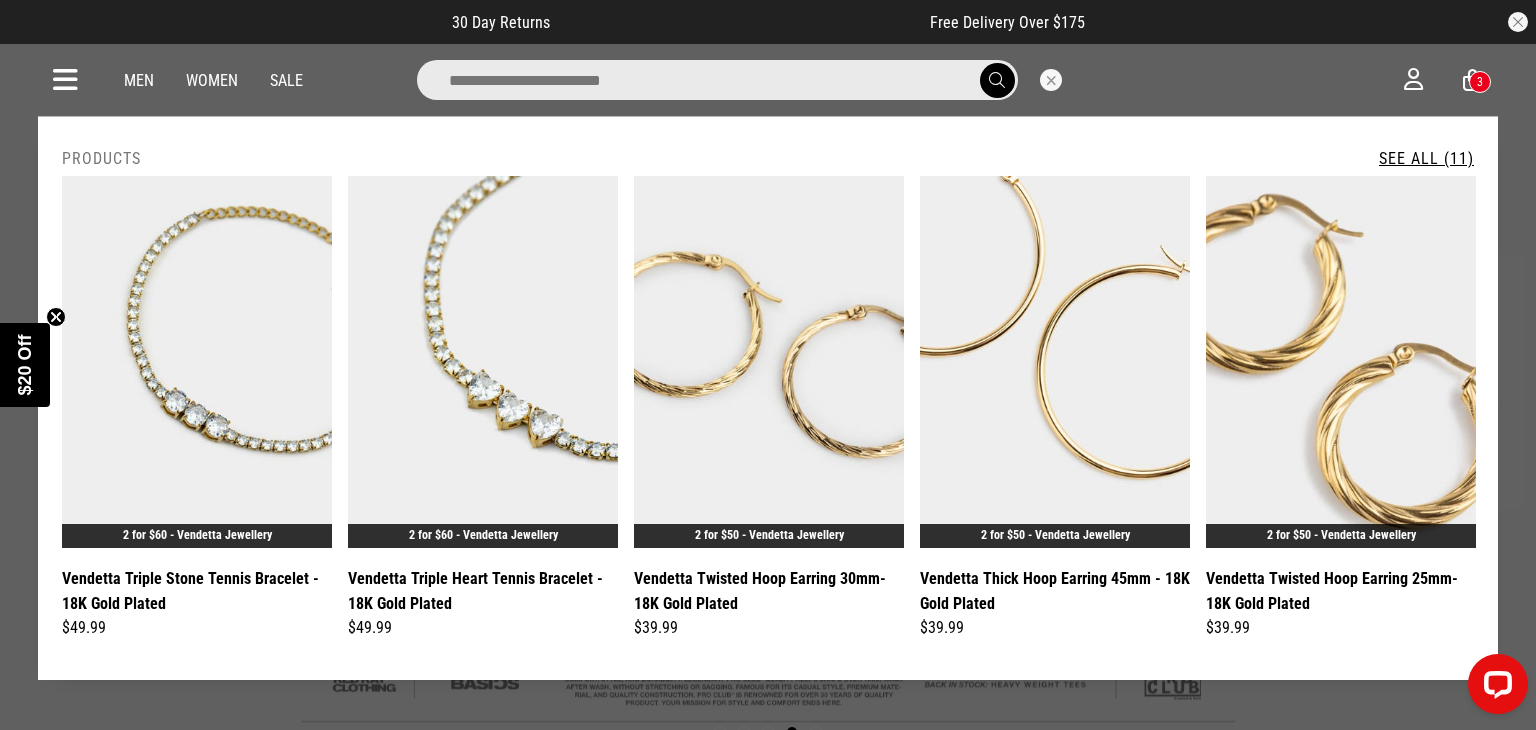 click at bounding box center (717, 80) 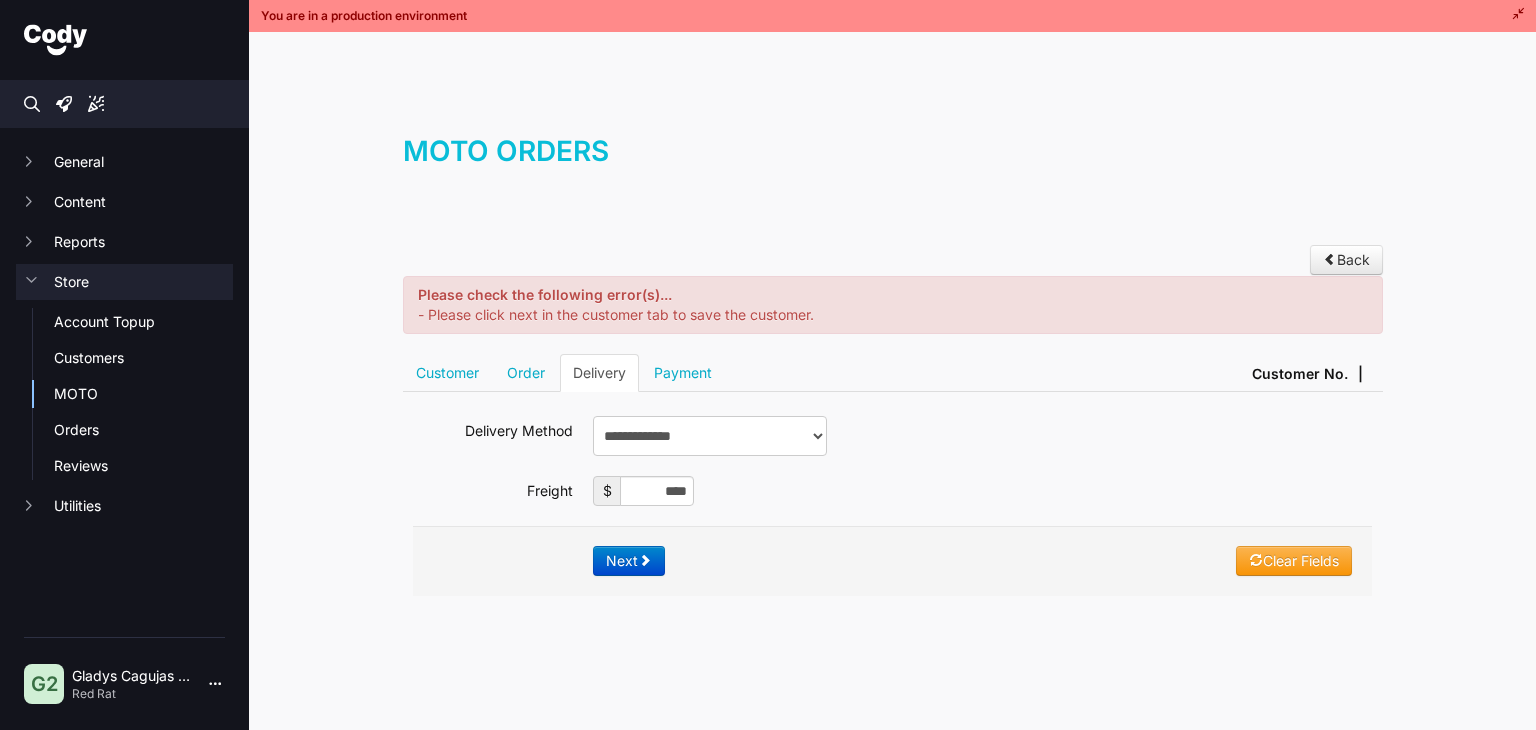 scroll, scrollTop: 0, scrollLeft: 0, axis: both 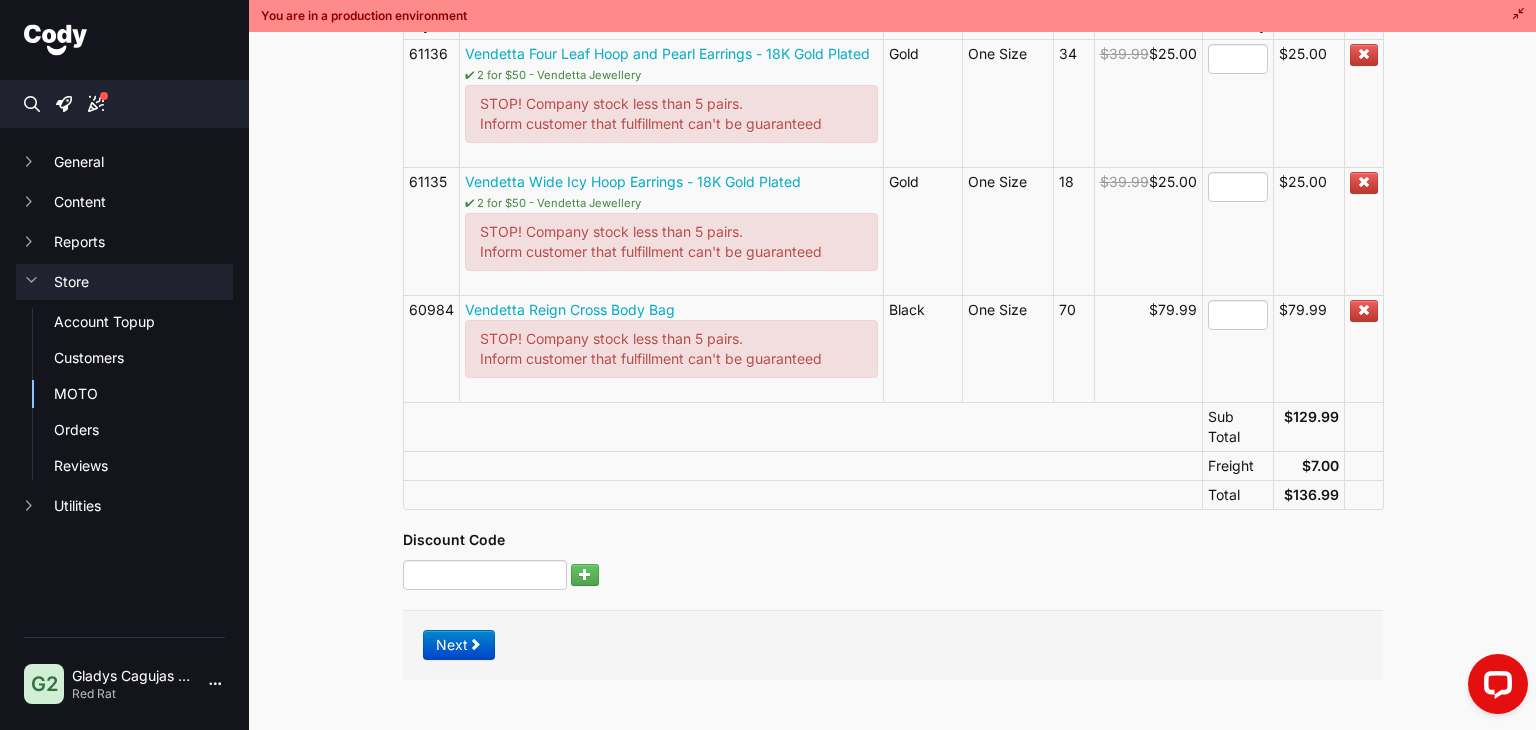 click on "Next" at bounding box center (893, 645) 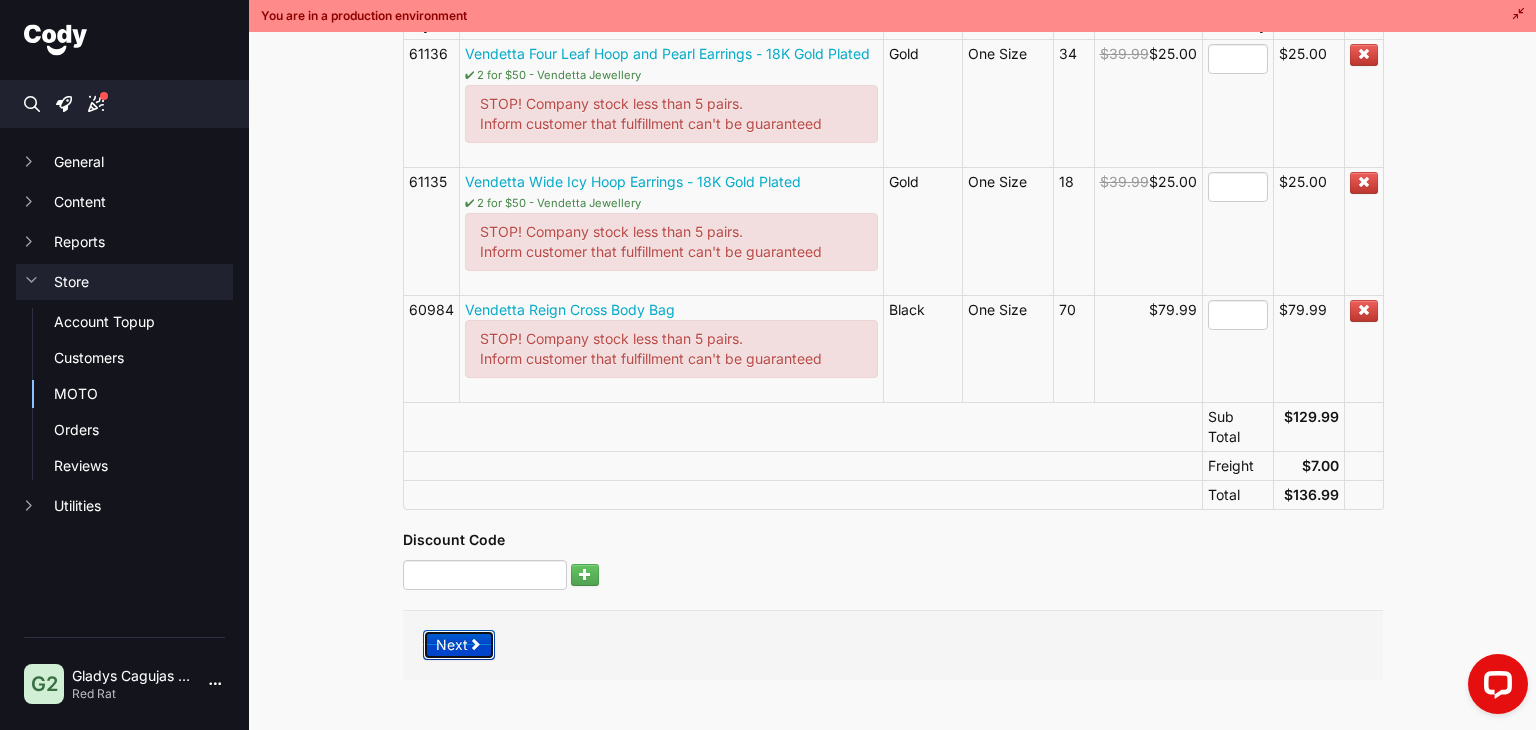 click on "Next" at bounding box center [459, 645] 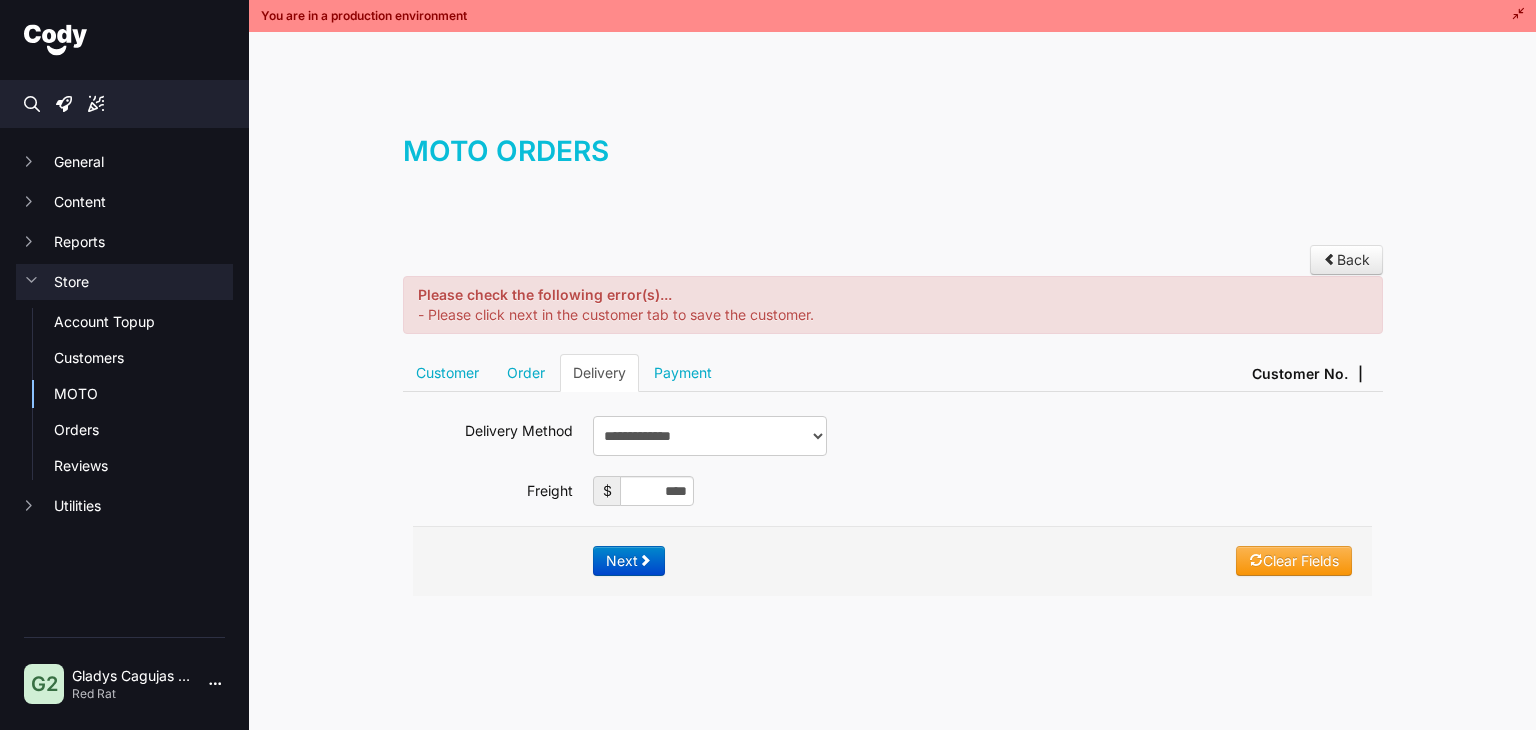 scroll, scrollTop: 0, scrollLeft: 0, axis: both 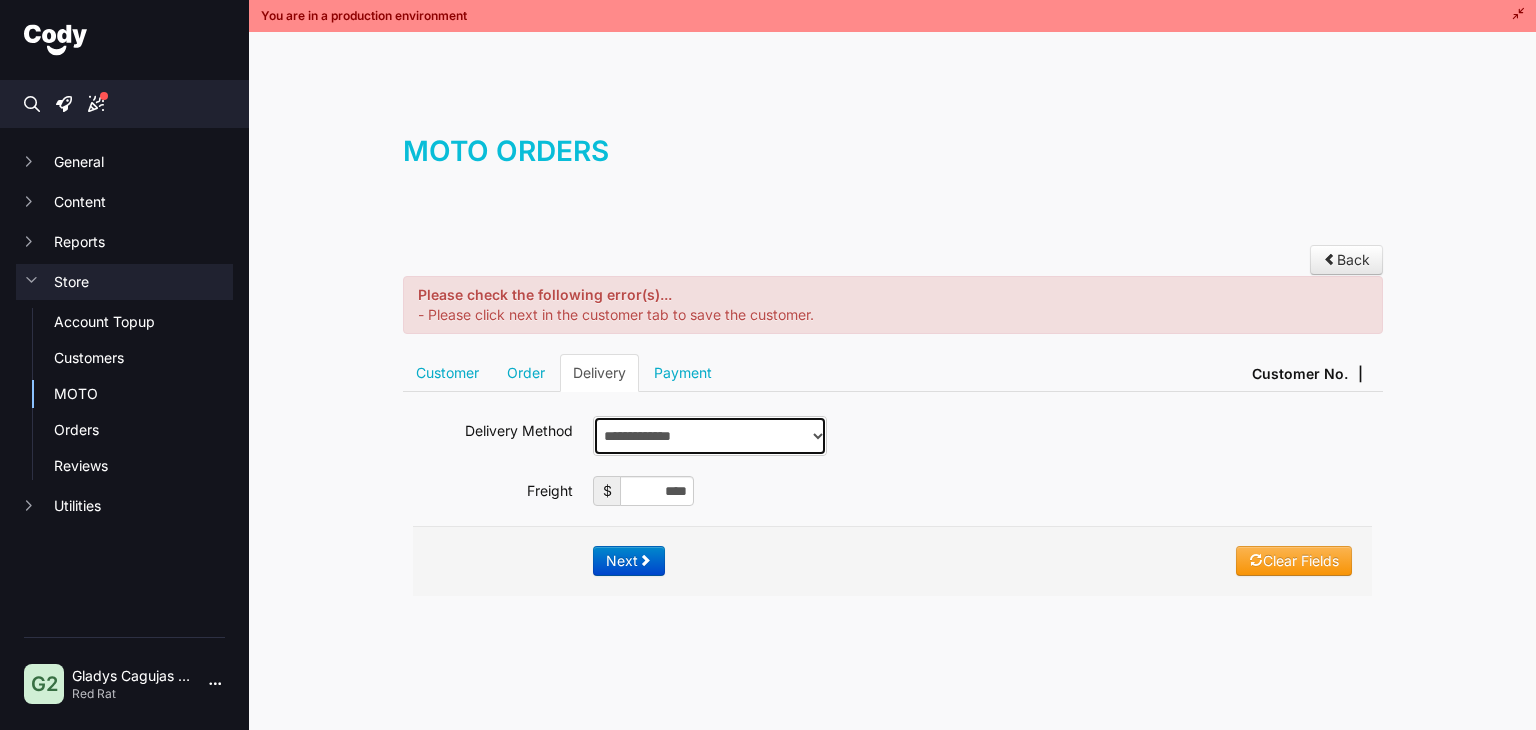 click on "**********" at bounding box center (710, 436) 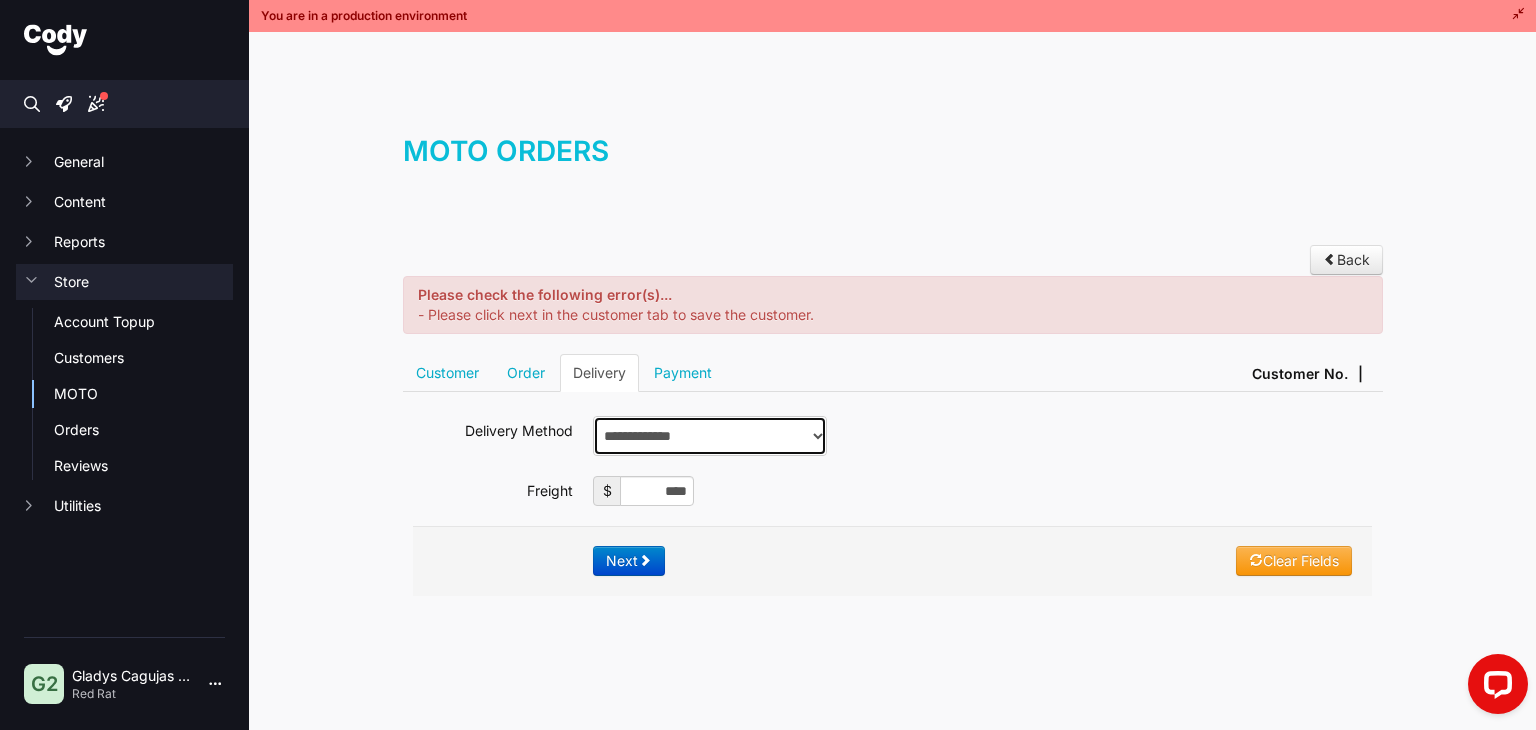 scroll, scrollTop: 0, scrollLeft: 0, axis: both 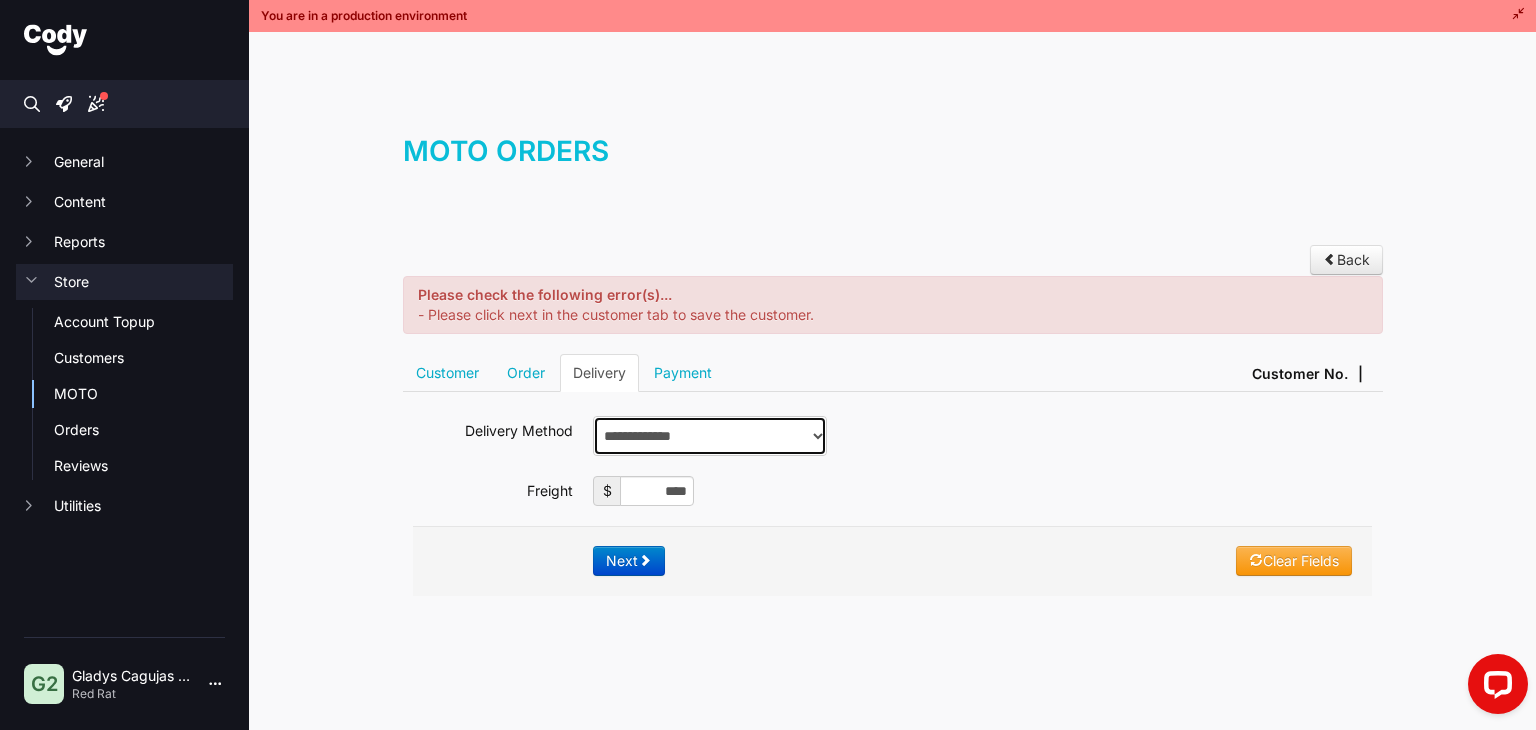 select on "*******" 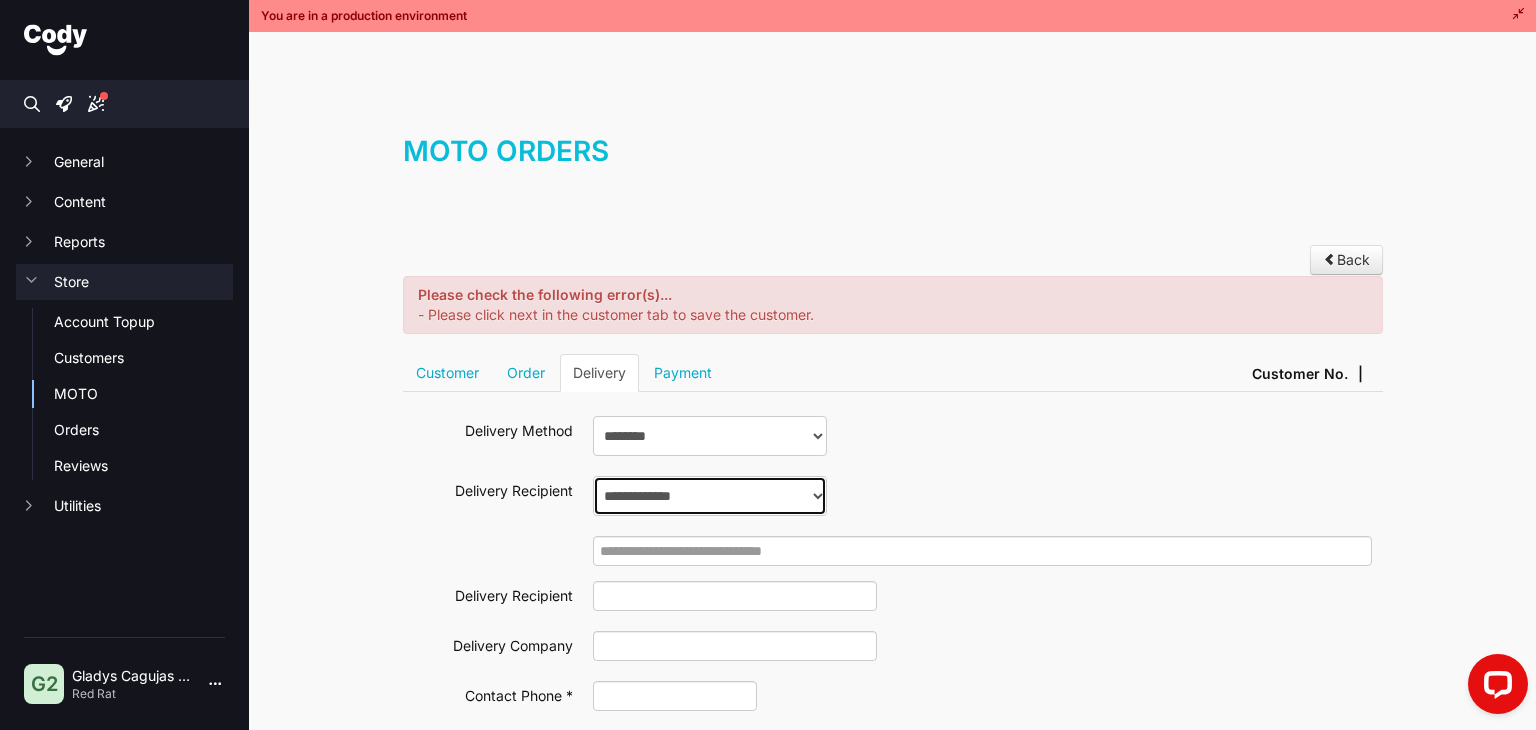 click on "**********" at bounding box center [710, 496] 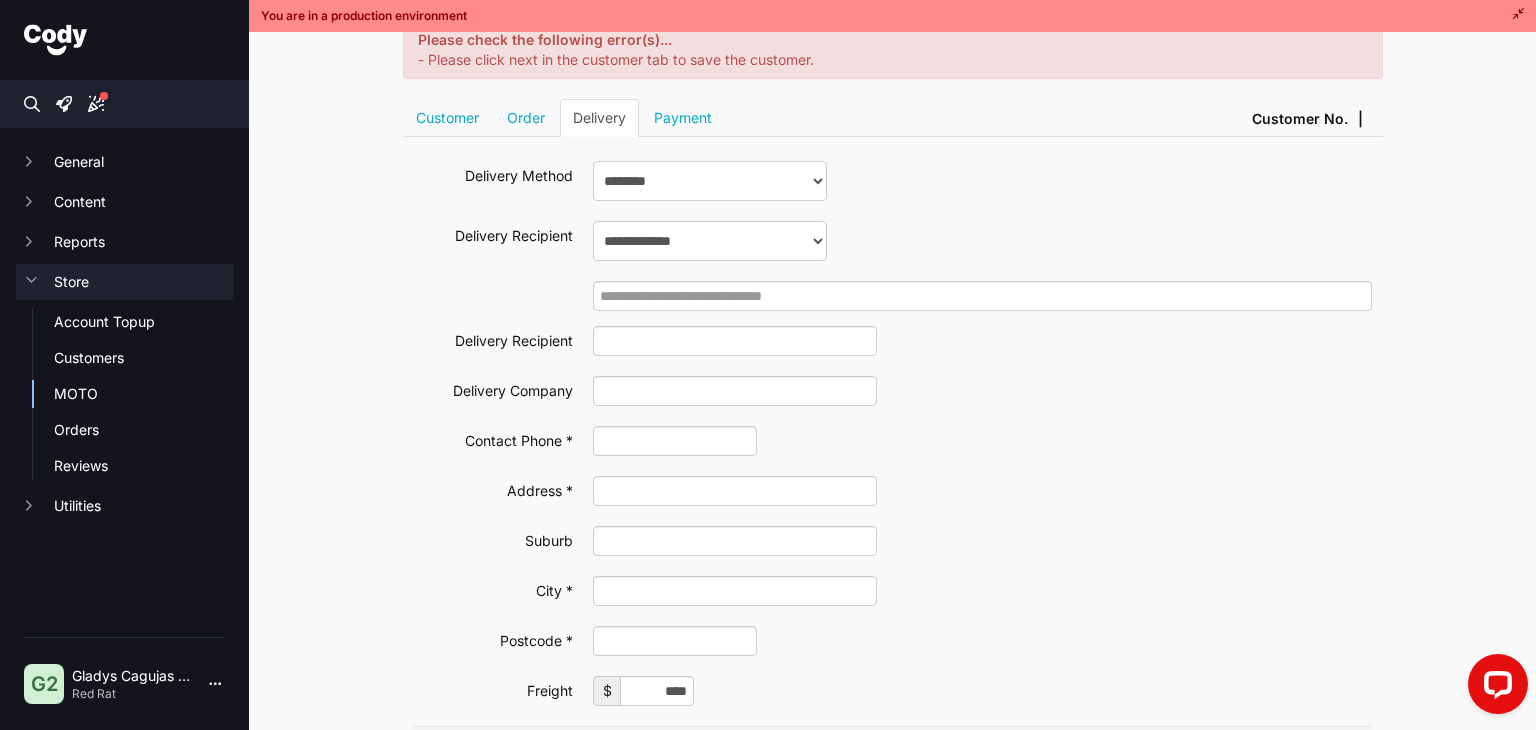 scroll, scrollTop: 300, scrollLeft: 0, axis: vertical 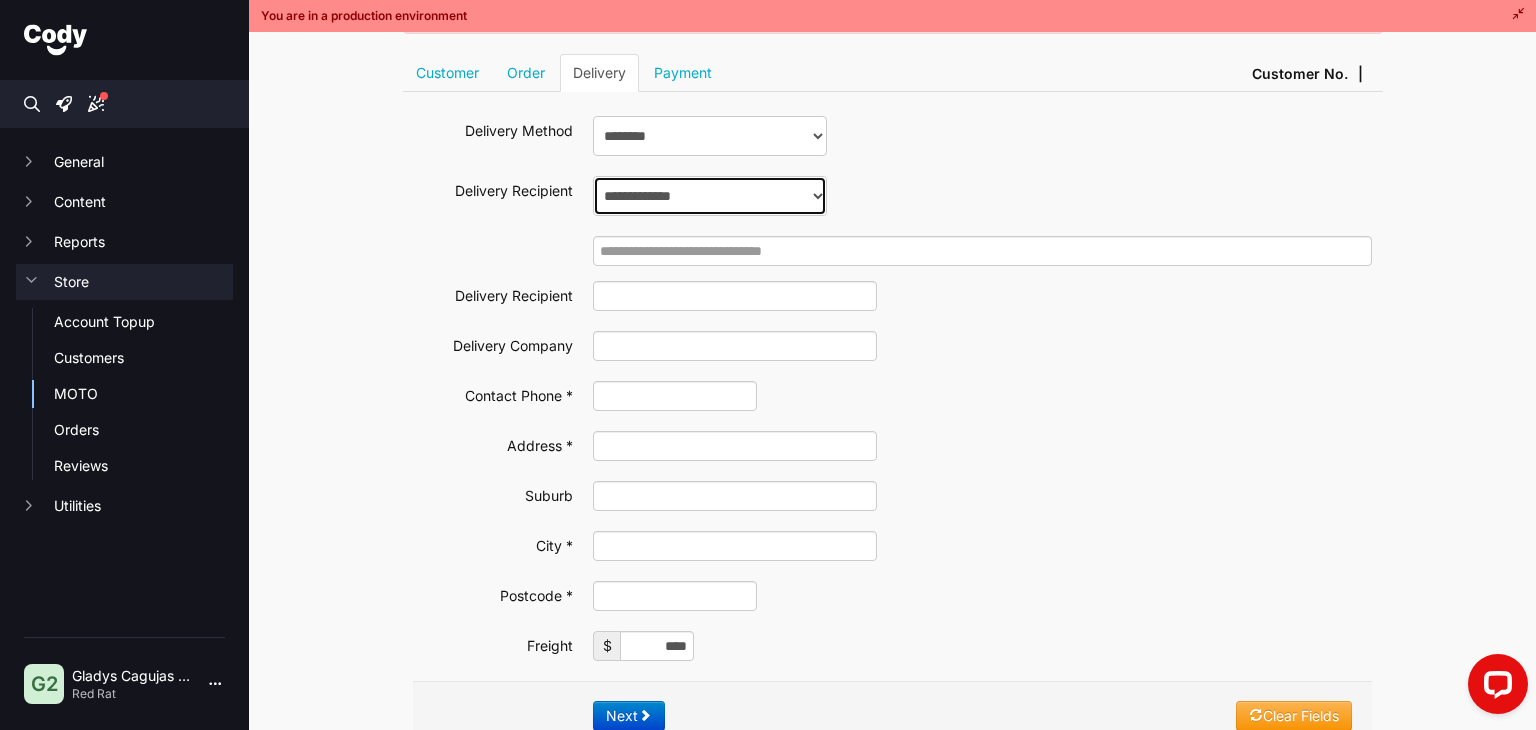 click on "**********" at bounding box center [710, 196] 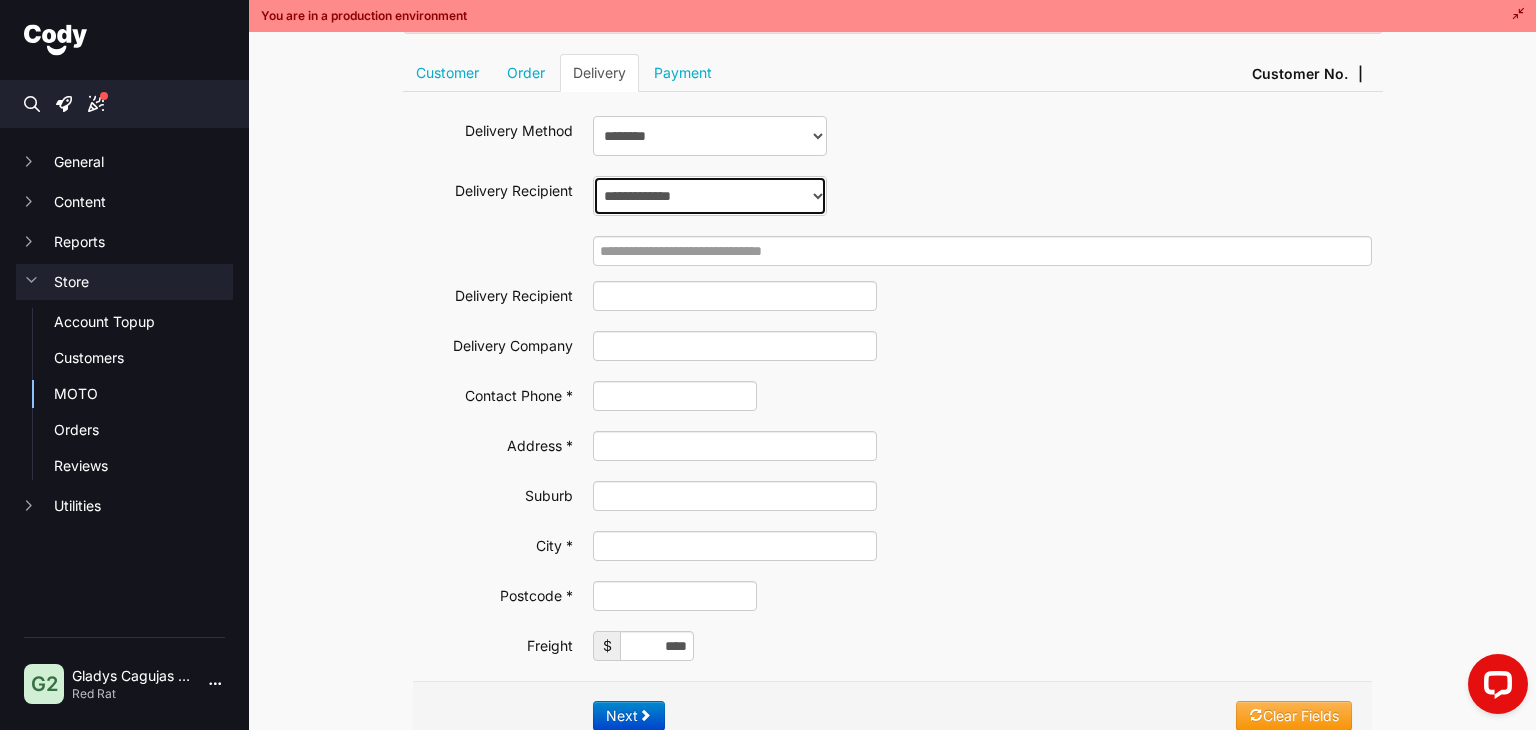 select on "**********" 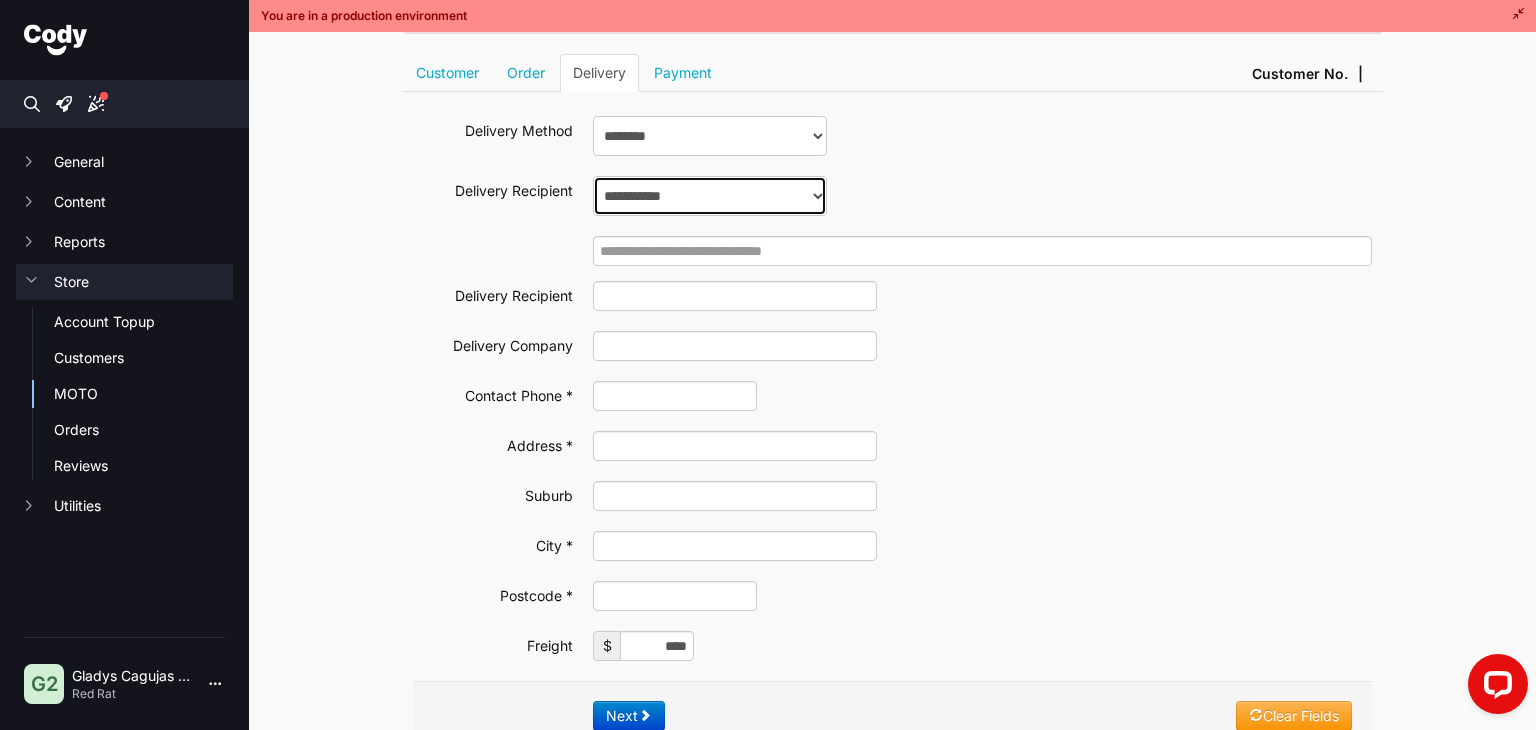click on "**********" at bounding box center [710, 196] 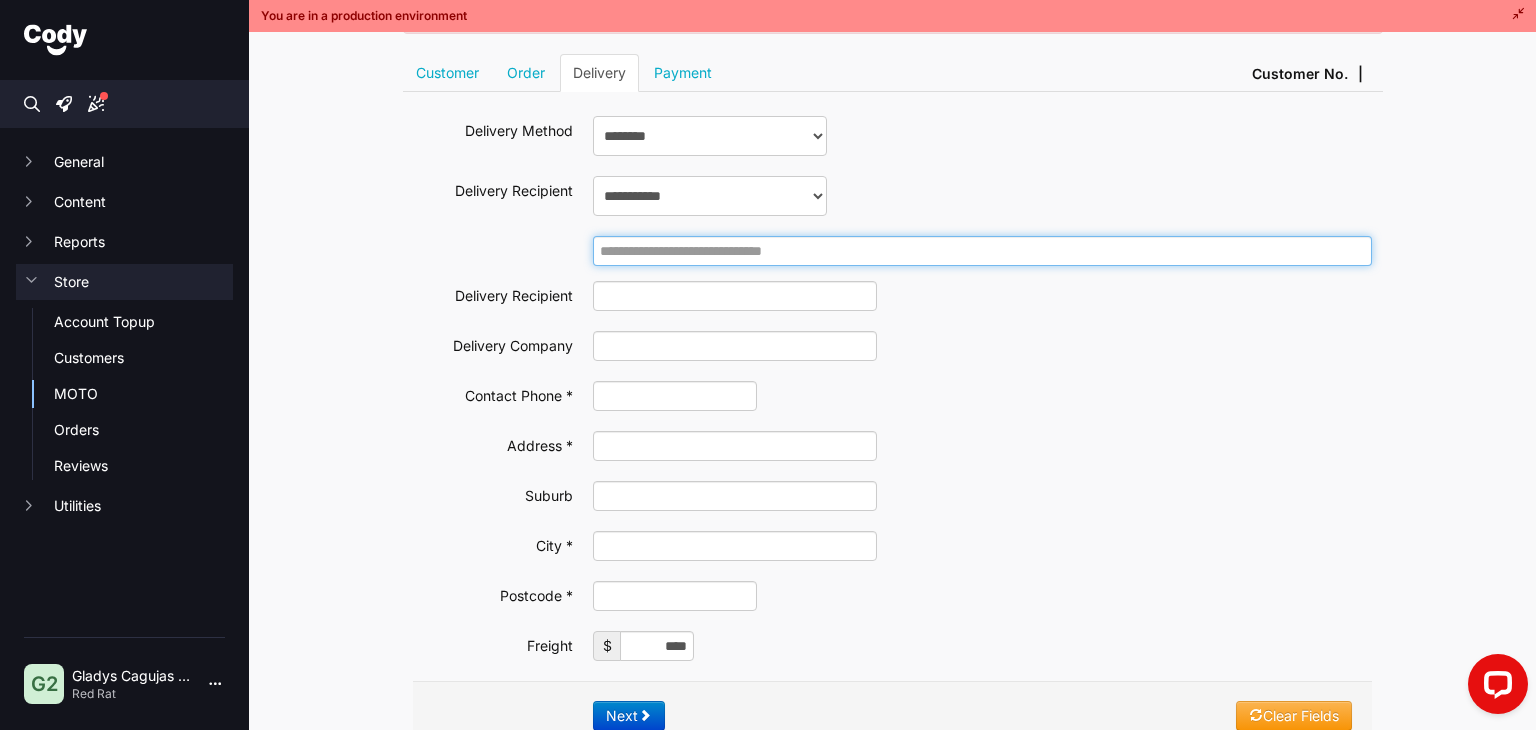 click at bounding box center (982, 251) 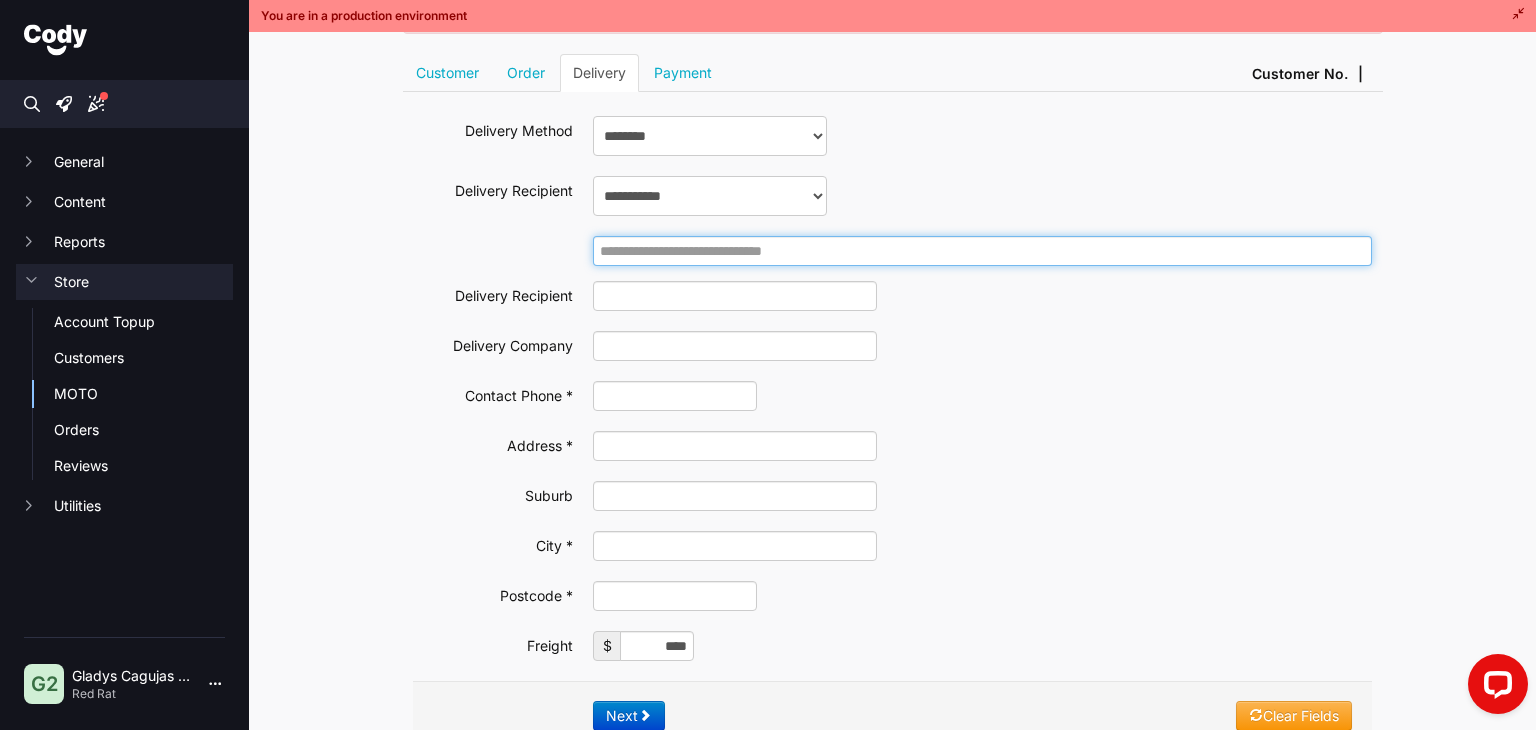 paste on "**********" 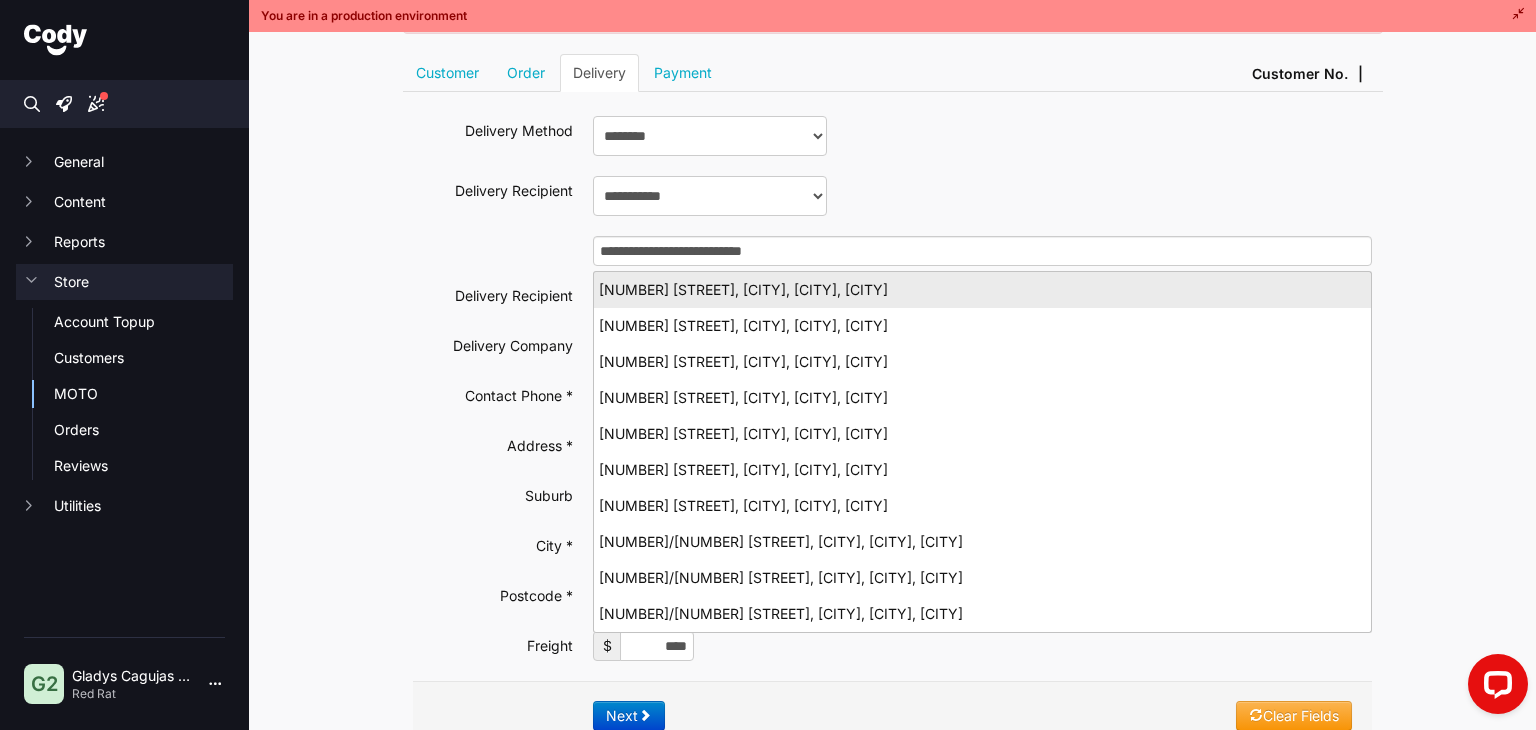 click on "583 Worcester Street, Linwood, CHRISTCHURCH, Christchurch City" at bounding box center [982, 289] 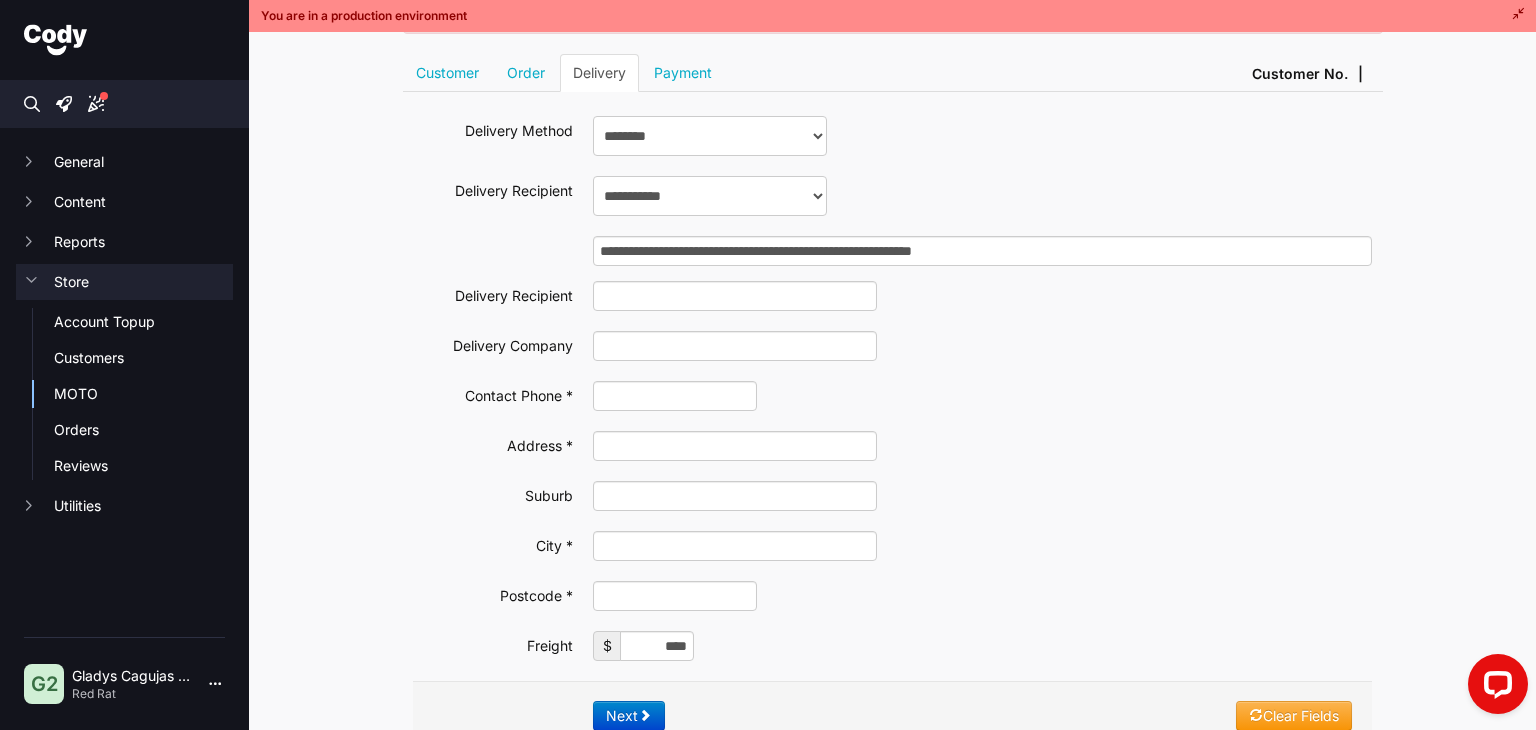 type on "**********" 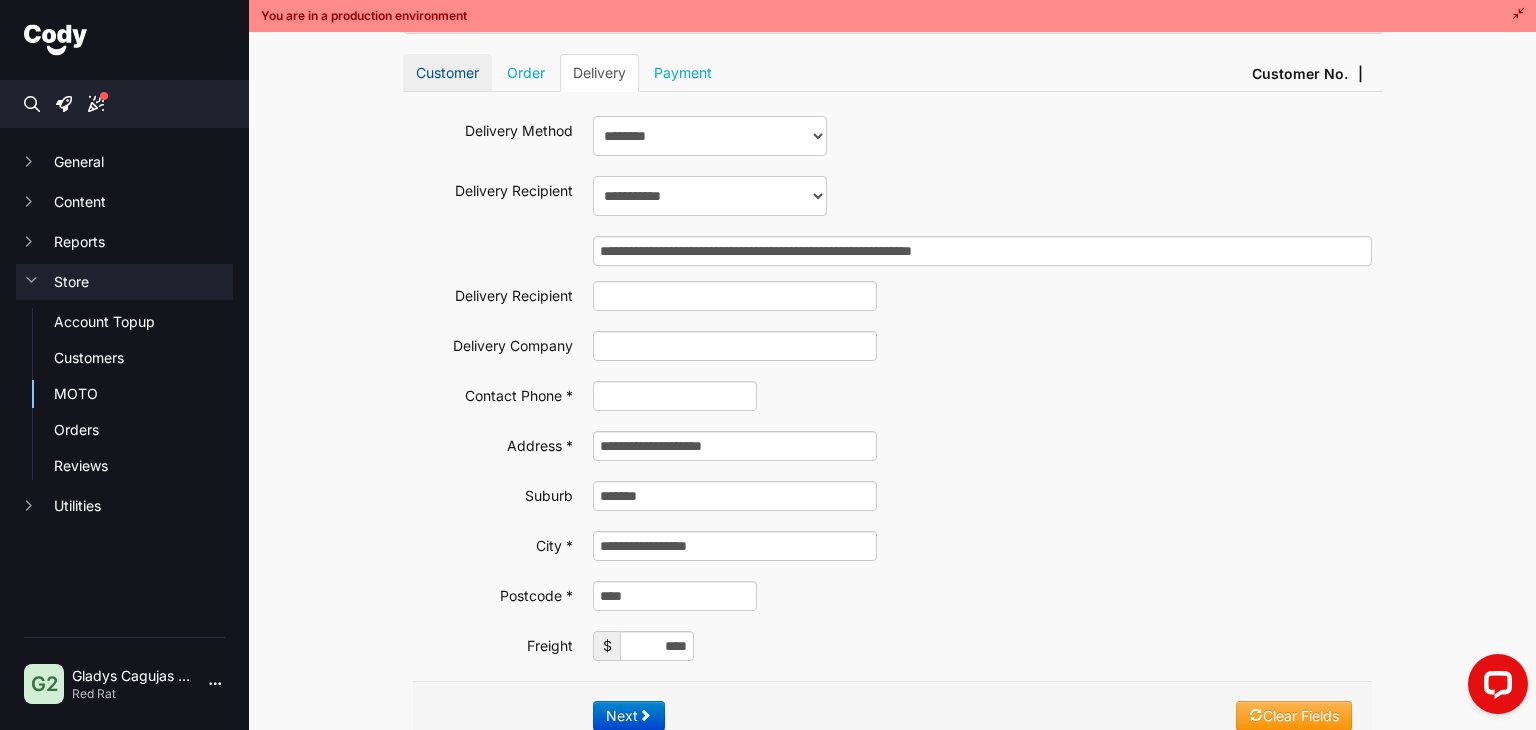 click on "Customer" at bounding box center [447, 73] 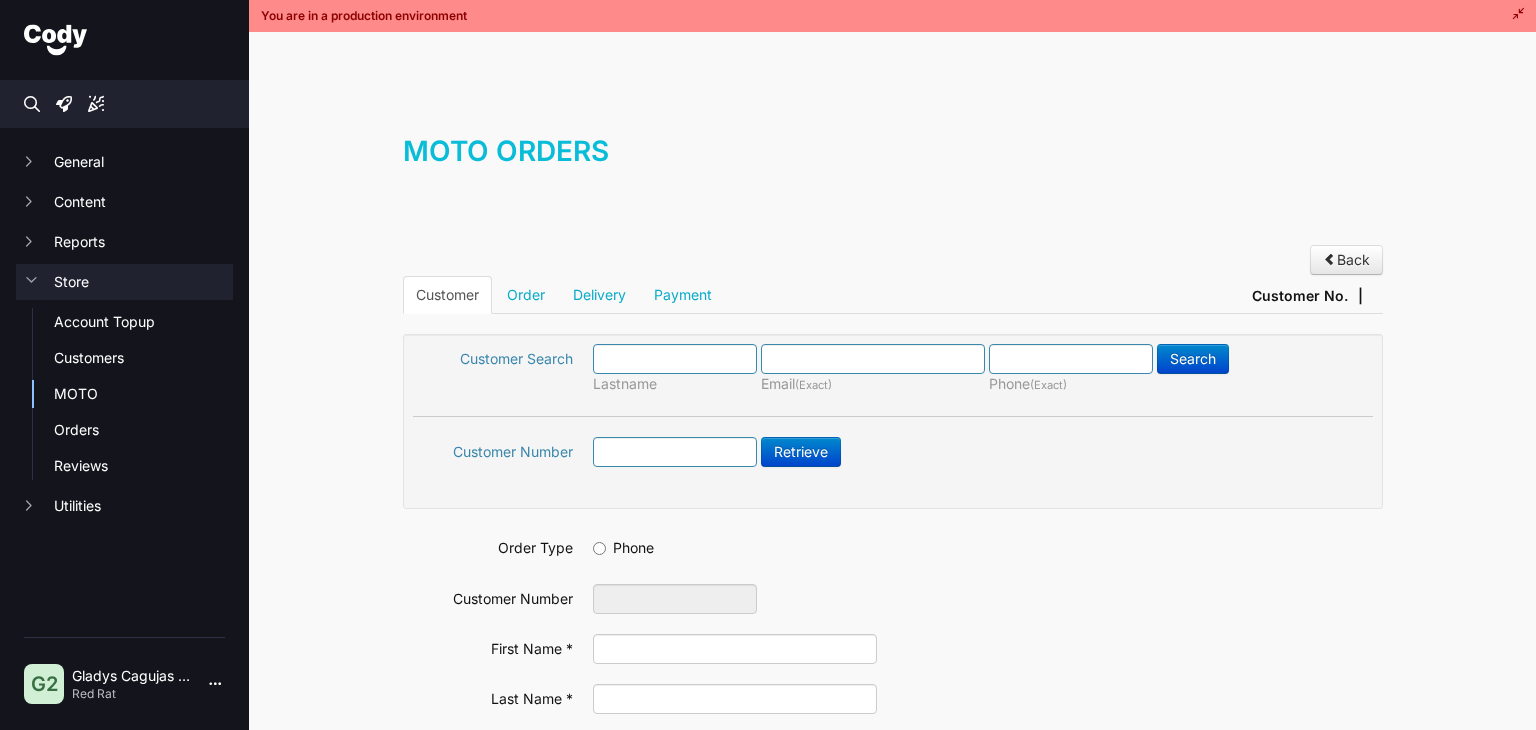 scroll, scrollTop: 0, scrollLeft: 0, axis: both 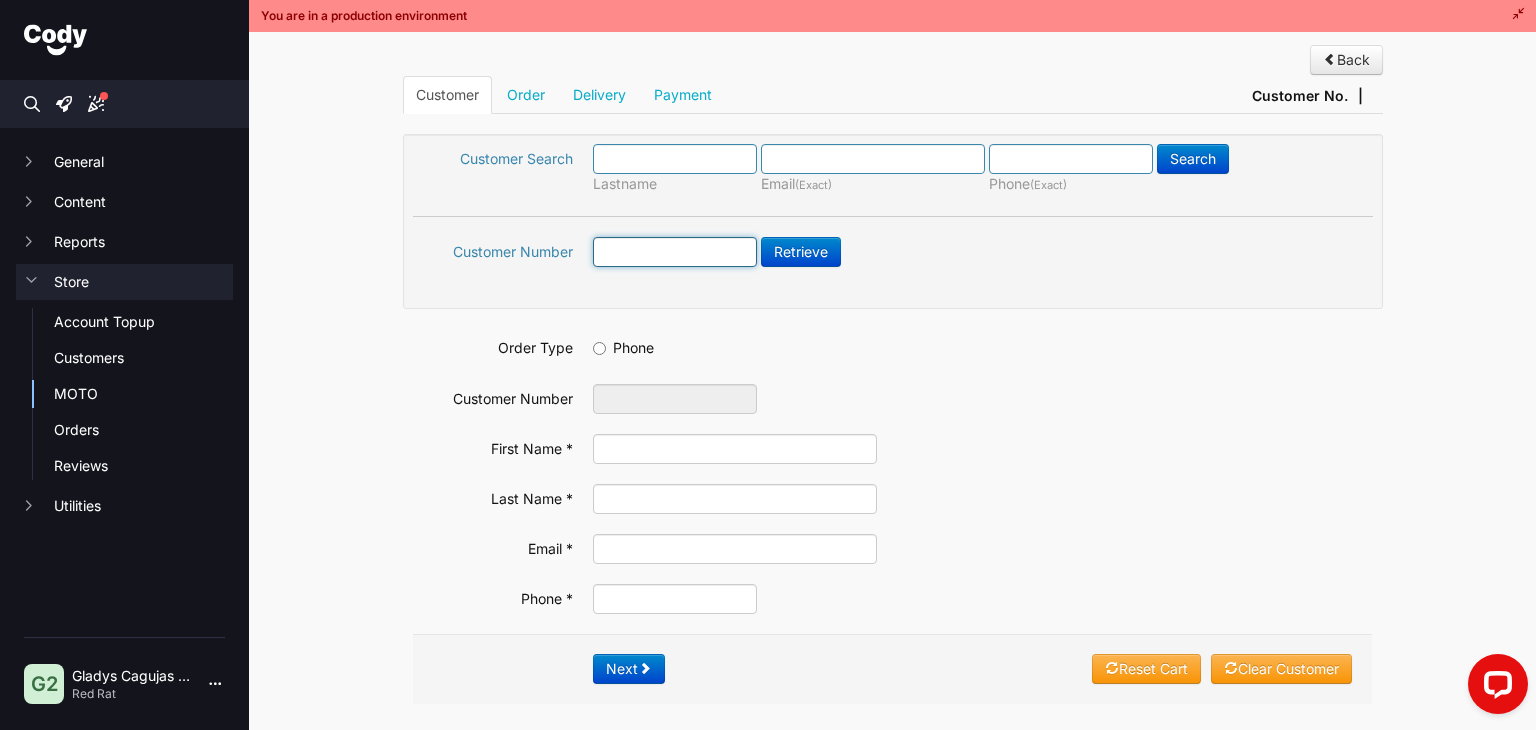 click at bounding box center (675, 252) 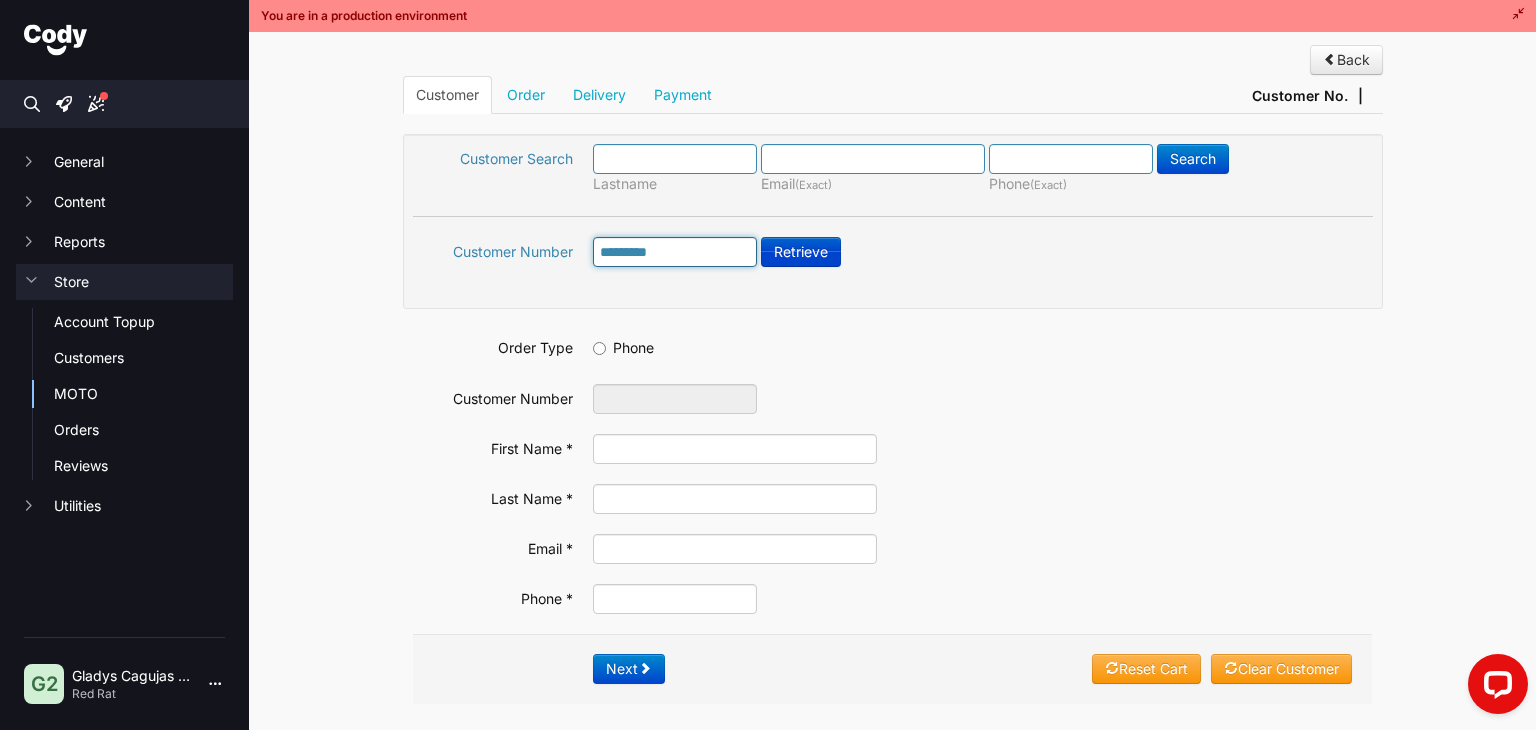 type on "*******" 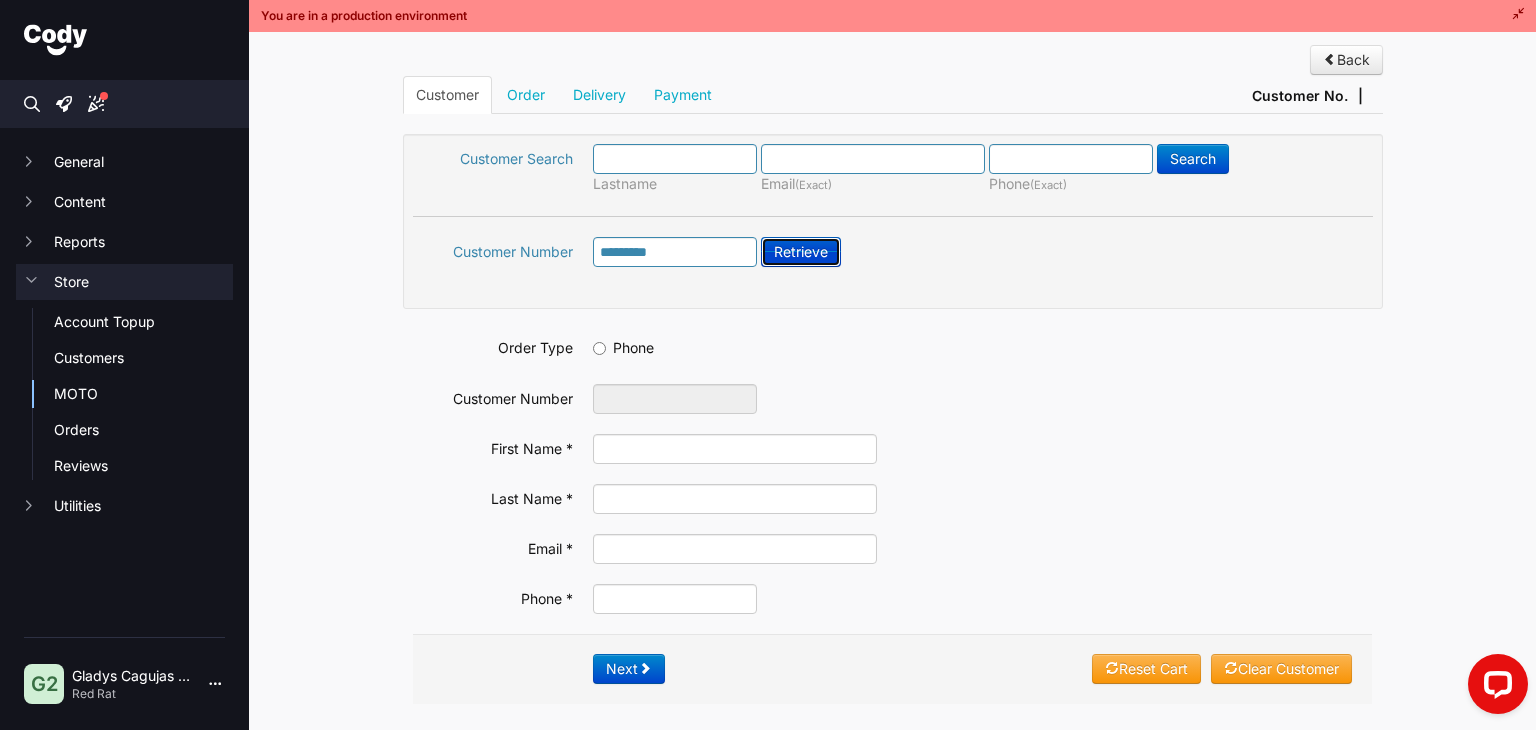 click on "Retrieve" at bounding box center [801, 252] 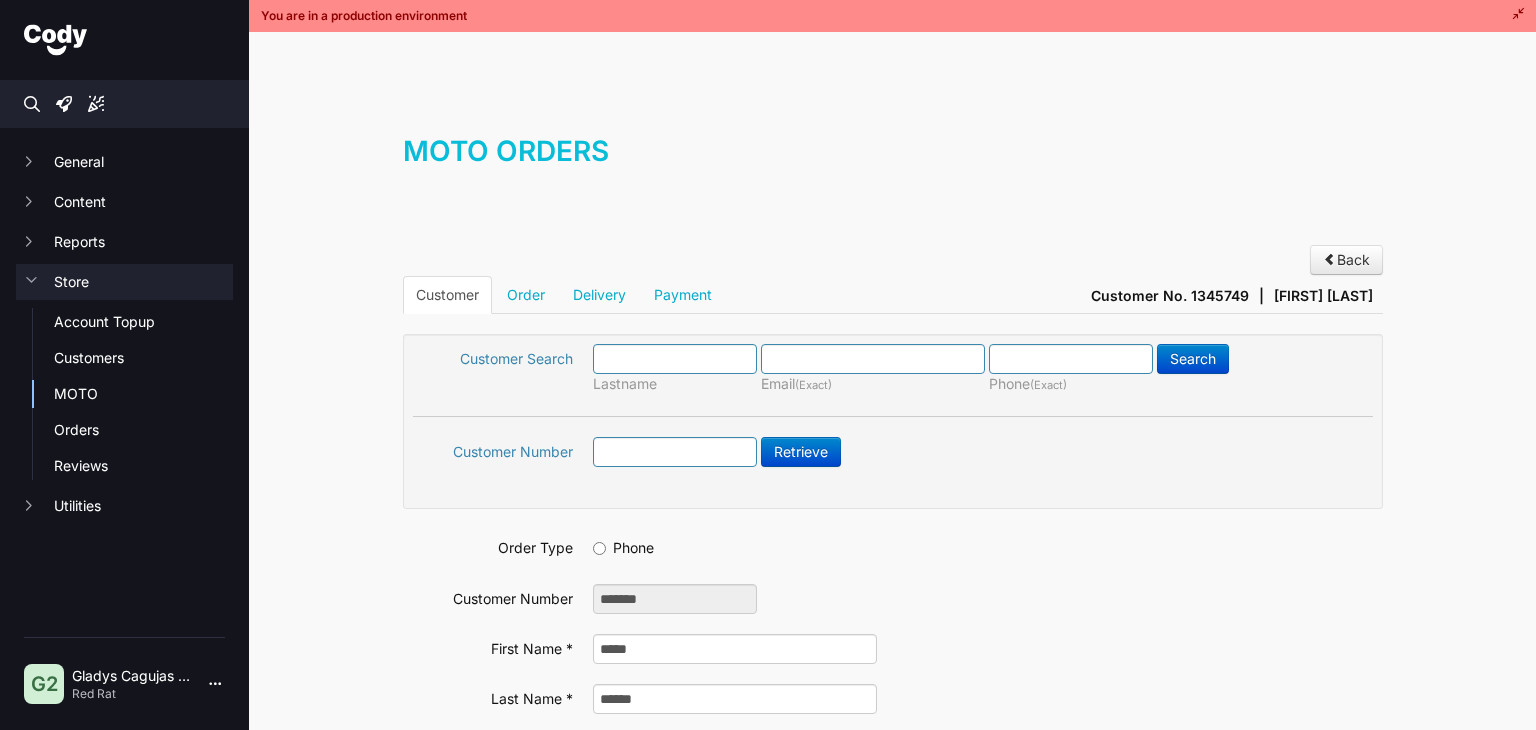 scroll, scrollTop: 0, scrollLeft: 0, axis: both 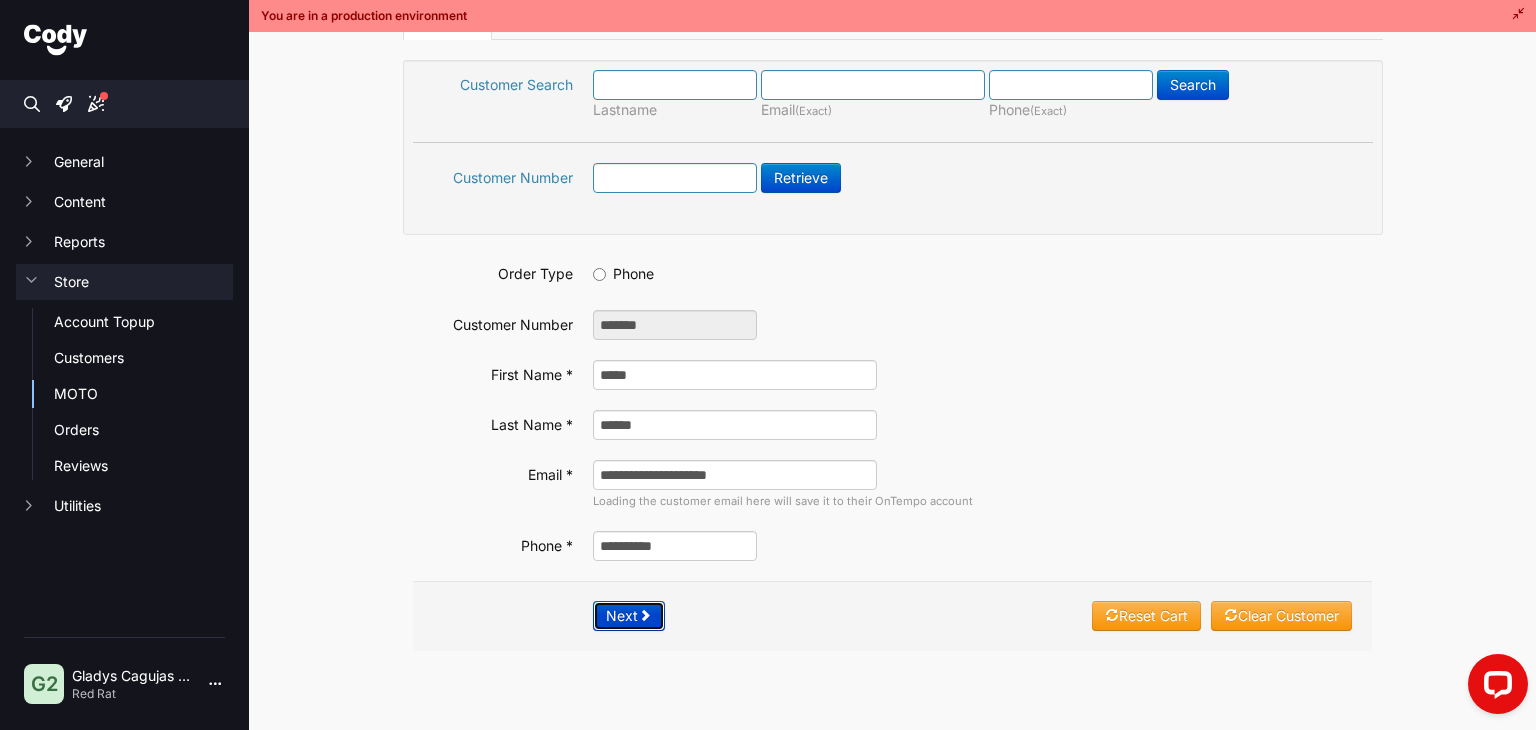 click on "Next" at bounding box center [629, 616] 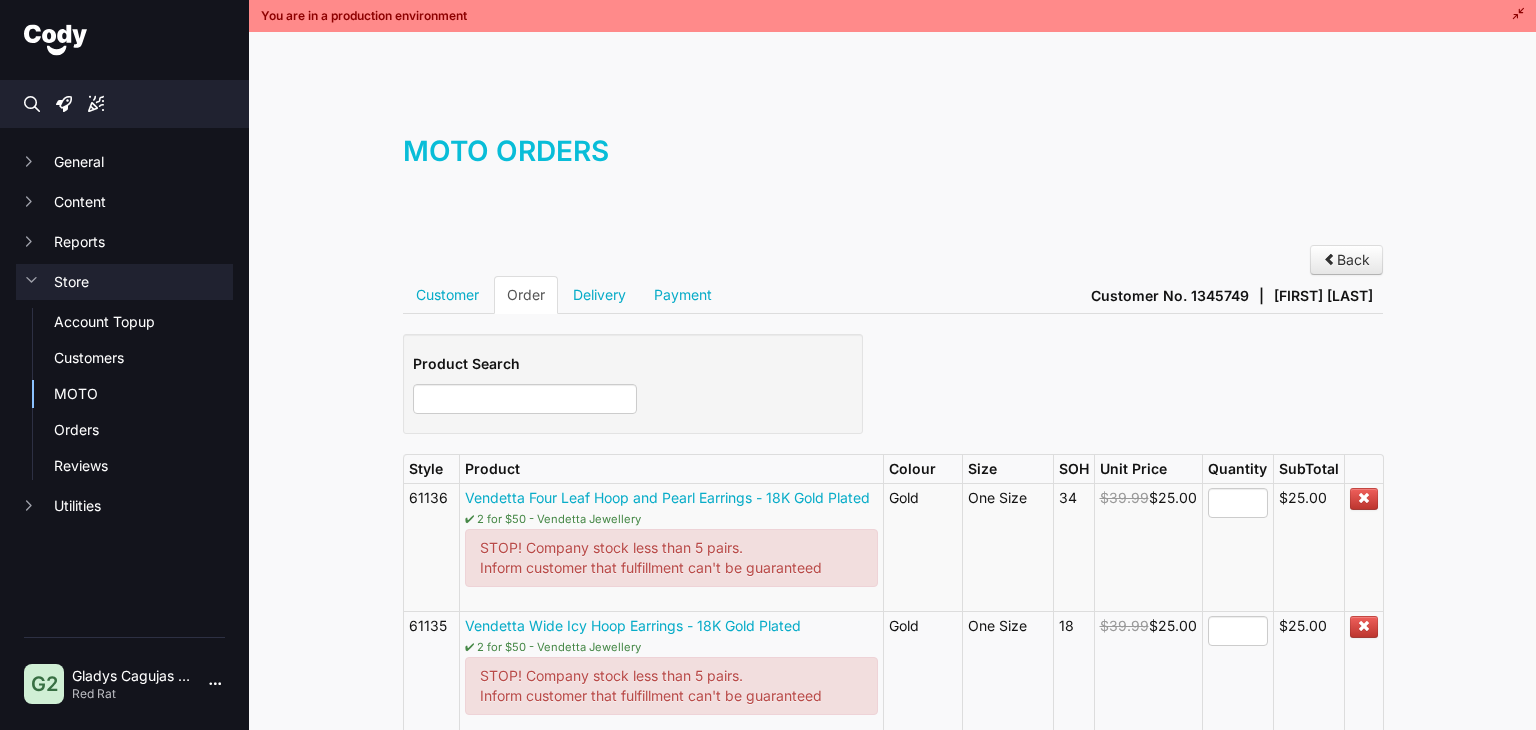 scroll, scrollTop: 0, scrollLeft: 0, axis: both 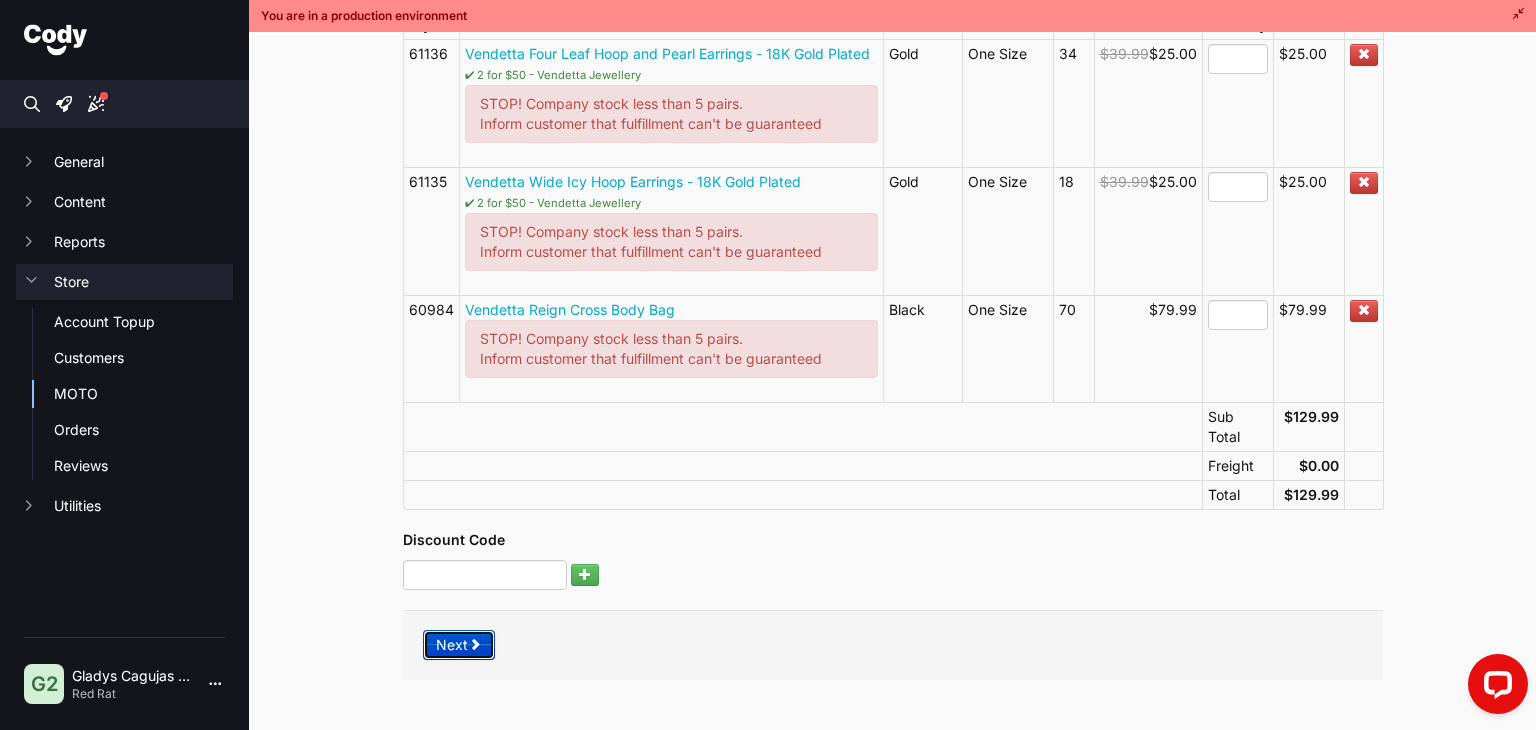 click on "Next" at bounding box center (459, 645) 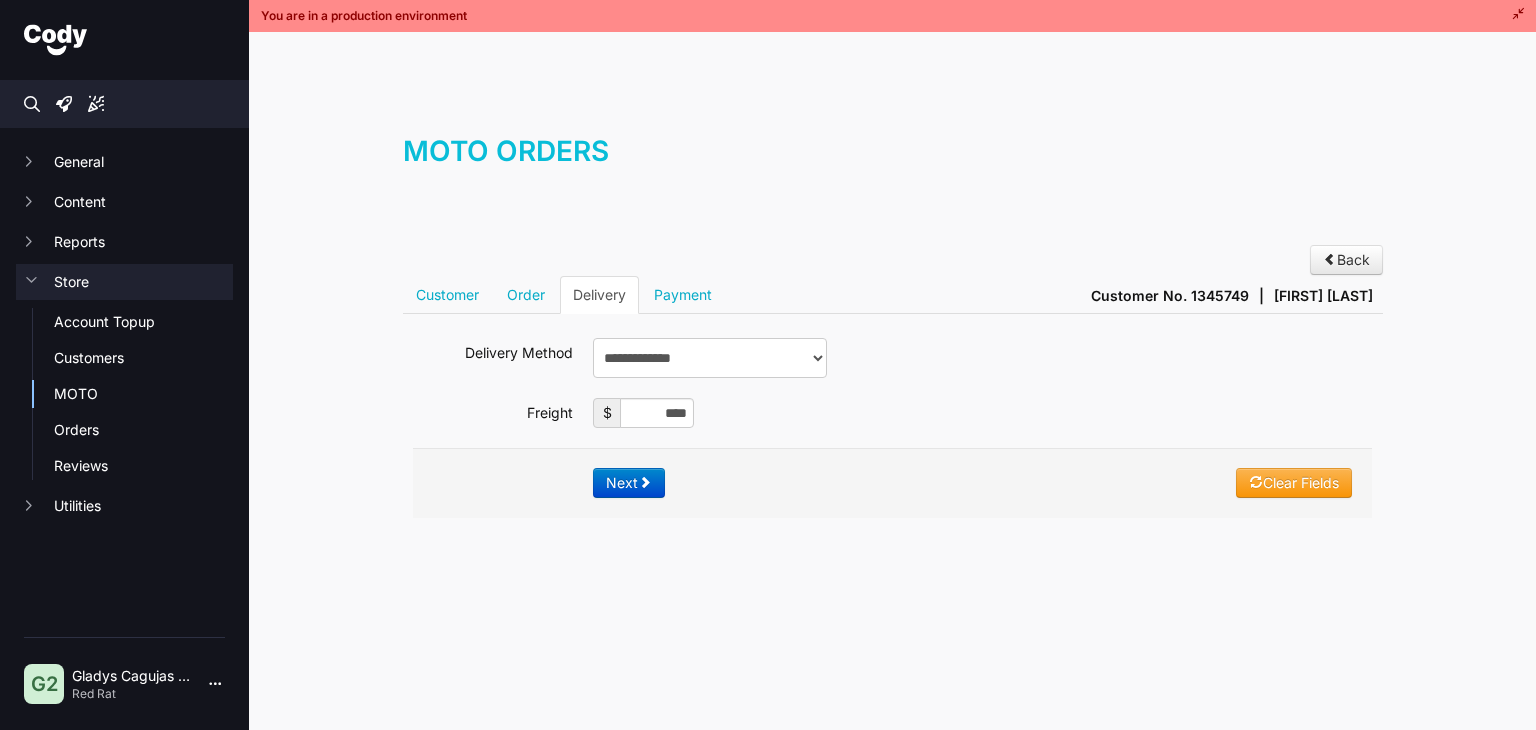 scroll, scrollTop: 0, scrollLeft: 0, axis: both 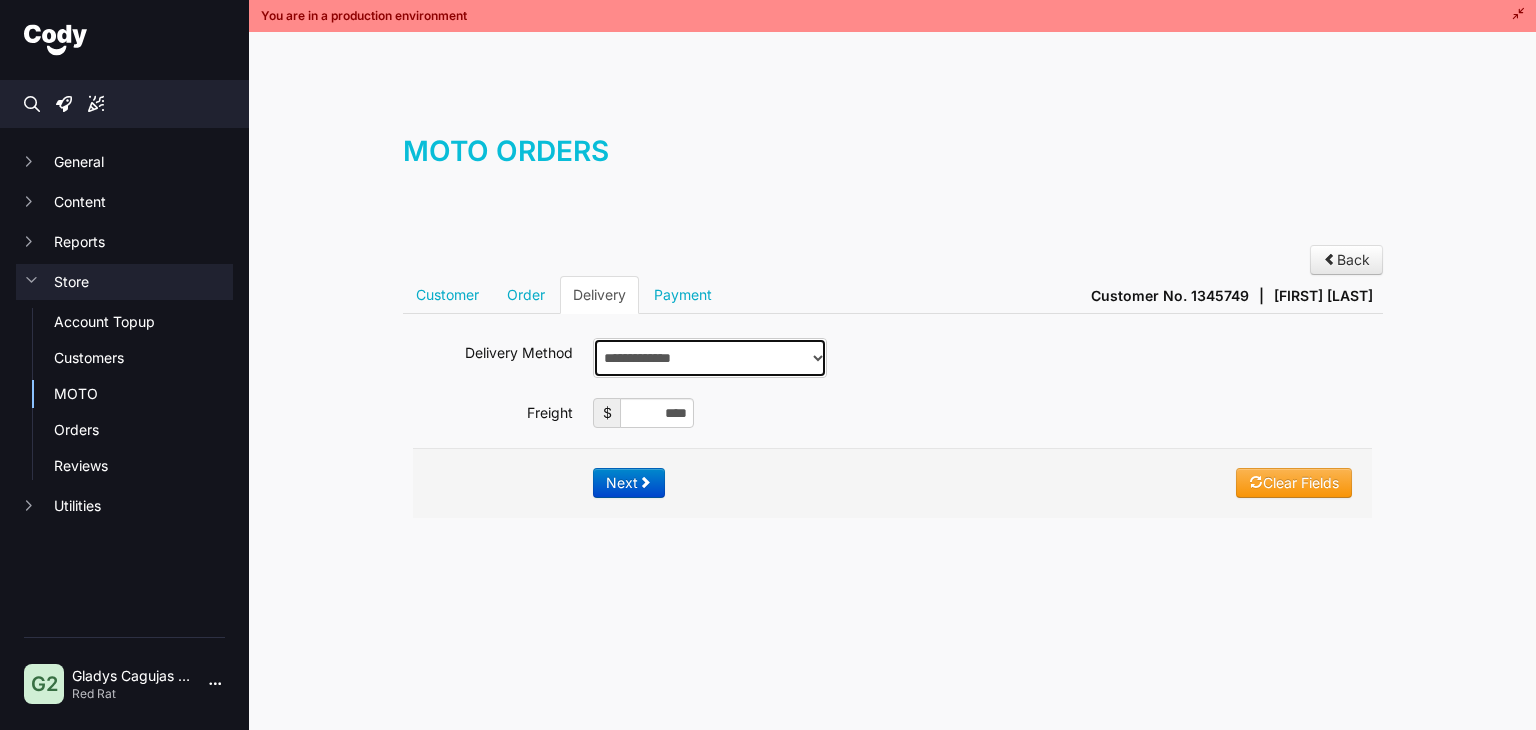 click on "**********" at bounding box center (710, 358) 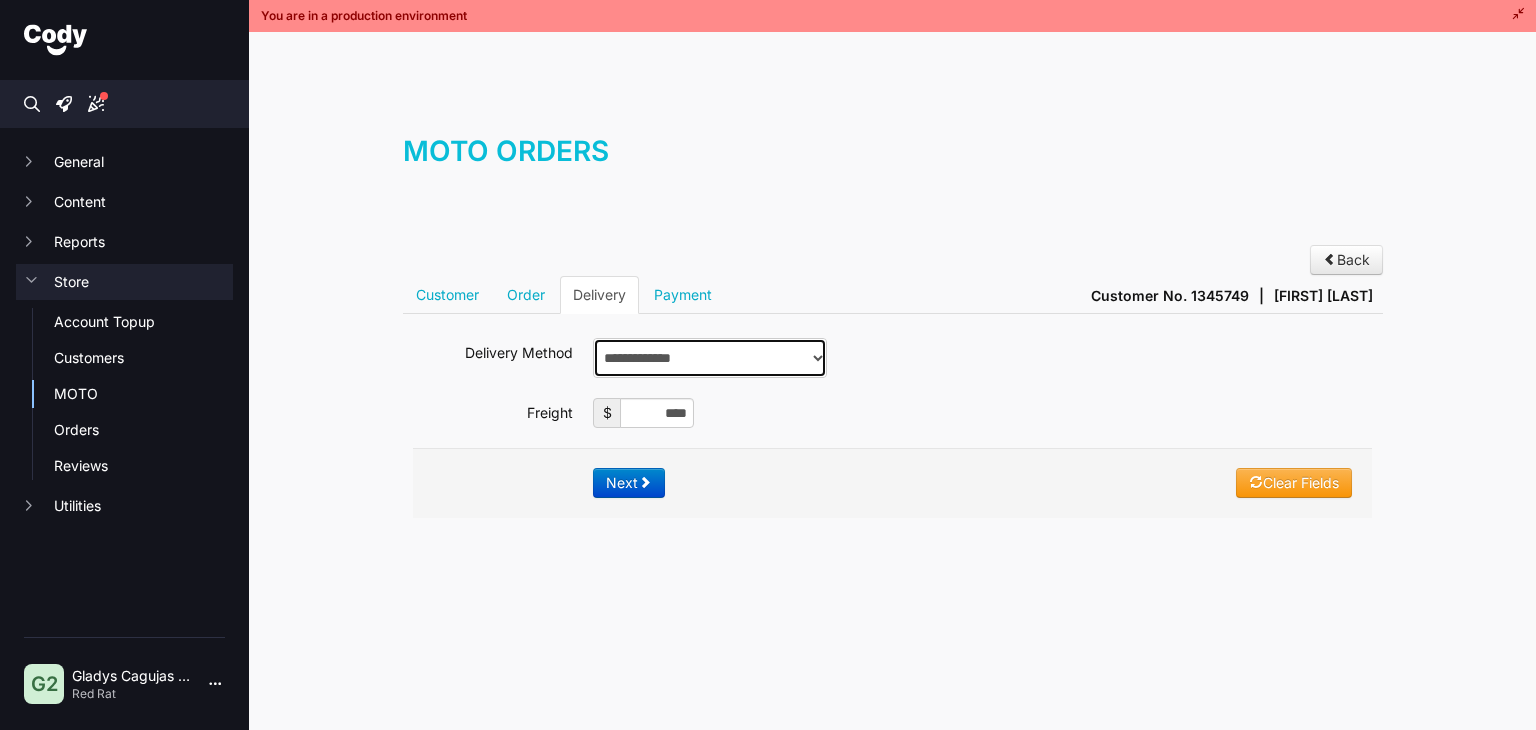 select on "*******" 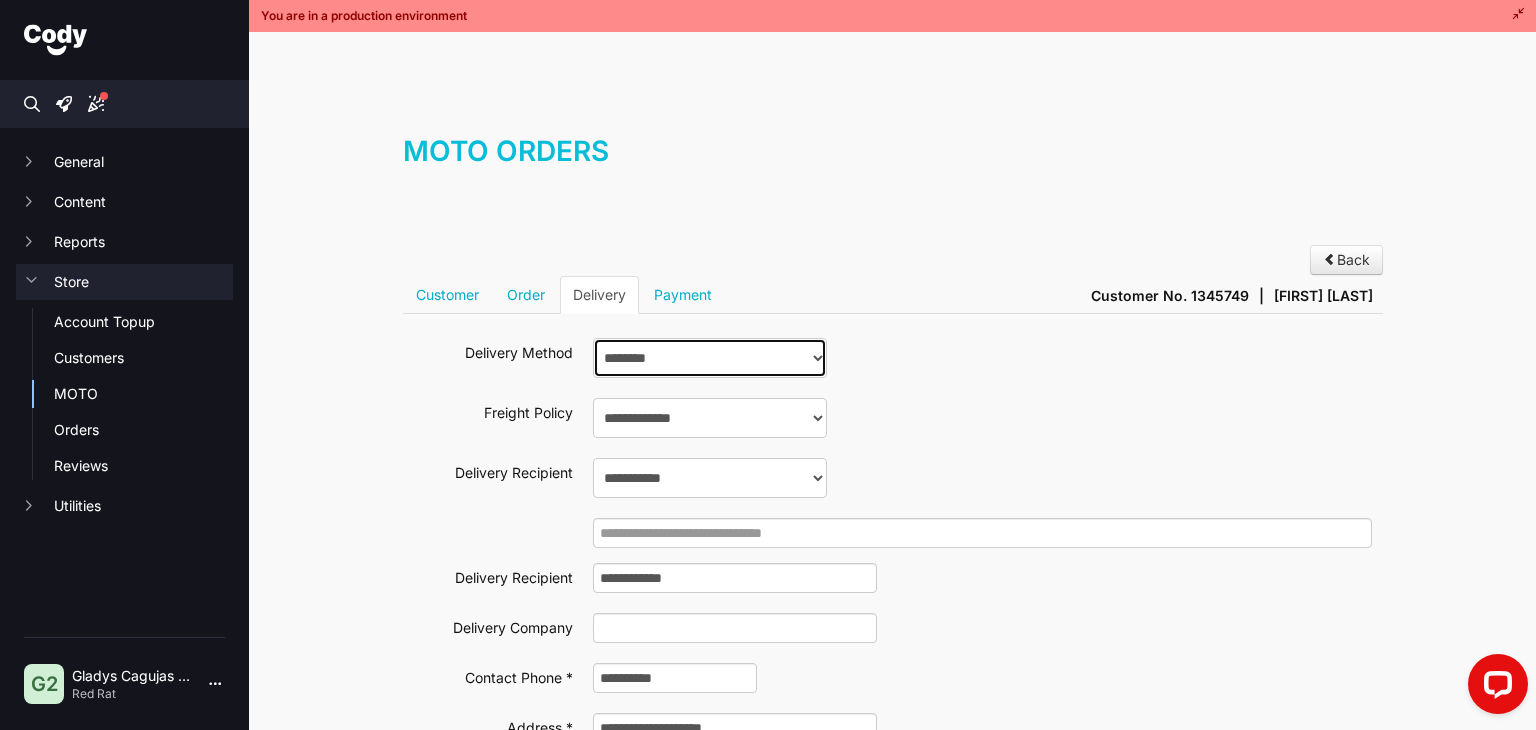 scroll, scrollTop: 0, scrollLeft: 0, axis: both 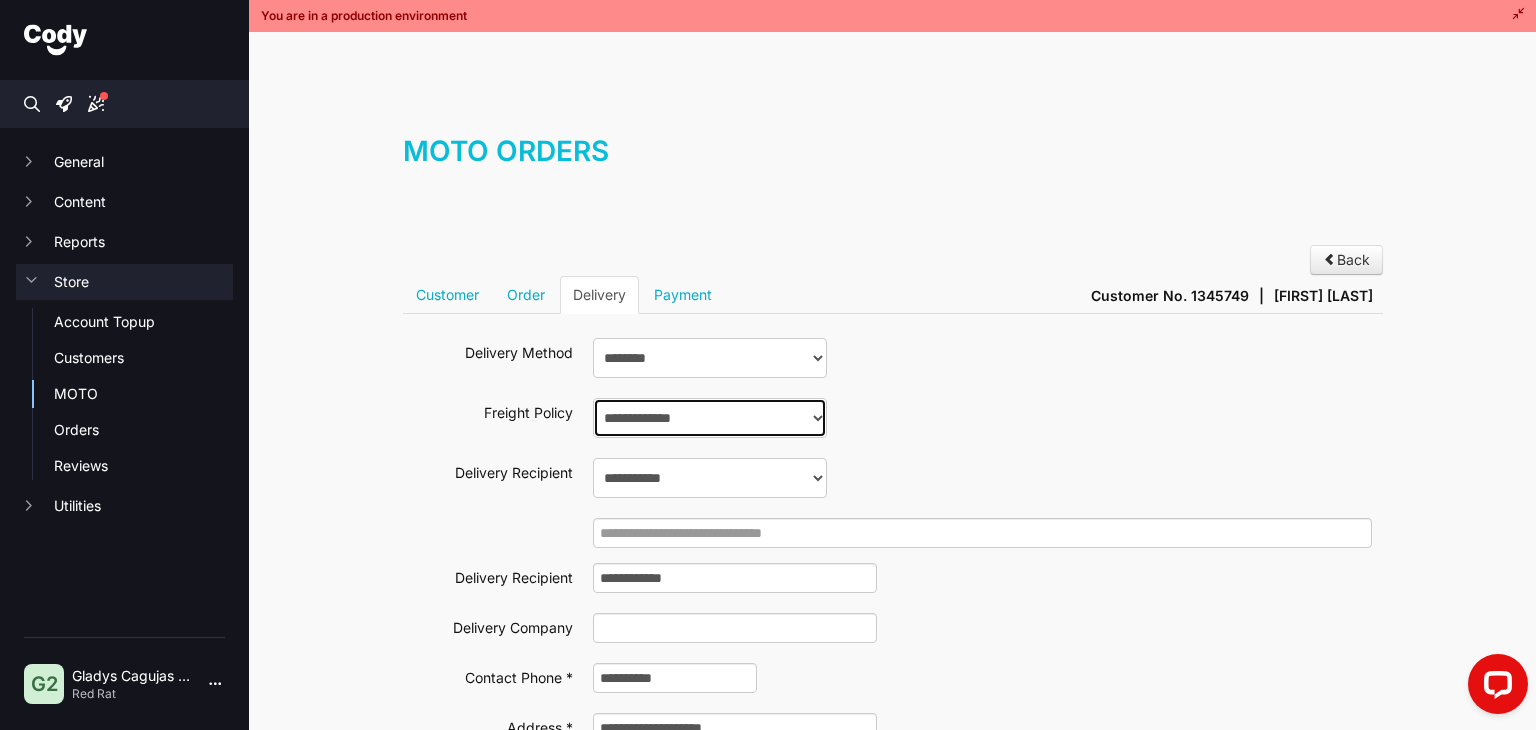 click on "**********" at bounding box center [710, 418] 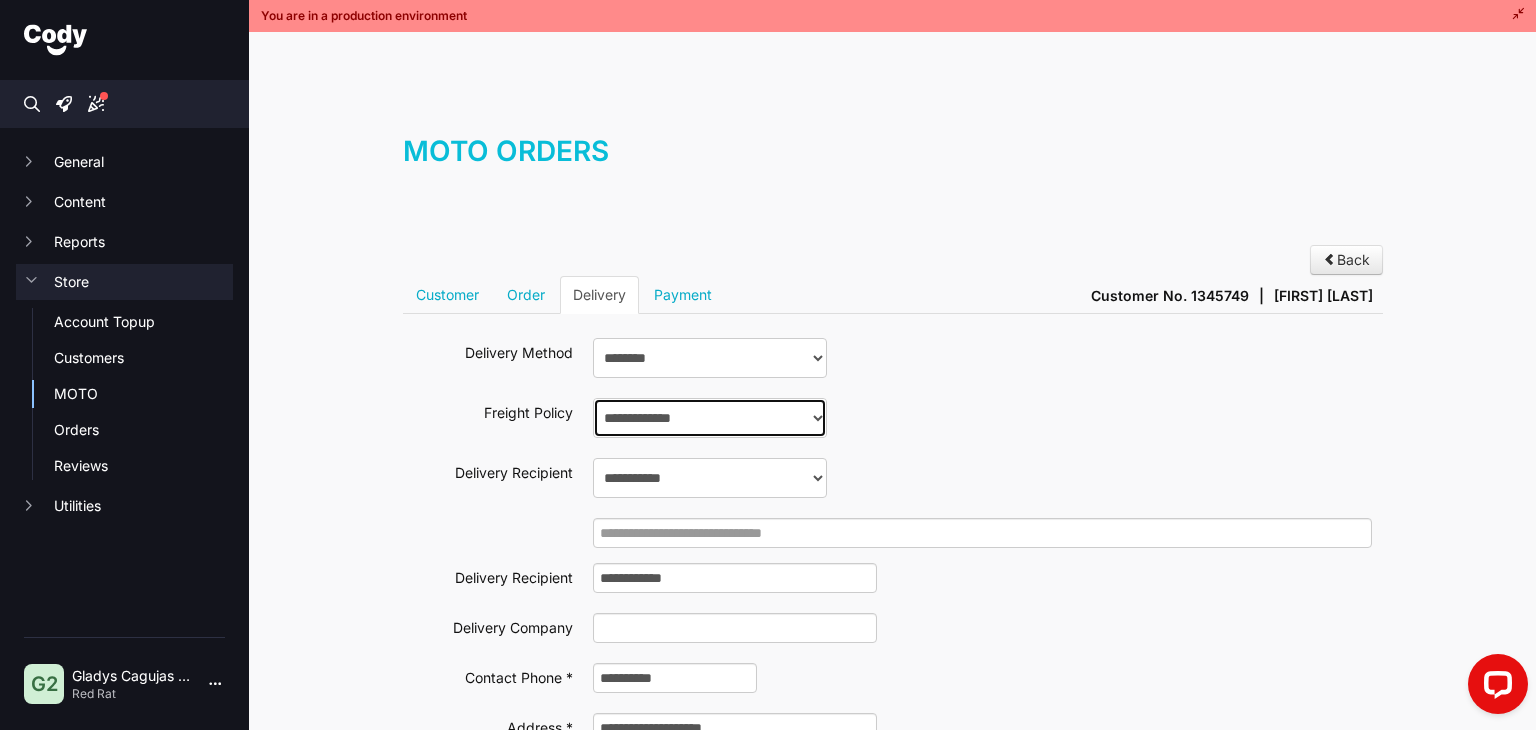 click on "**********" at bounding box center [710, 418] 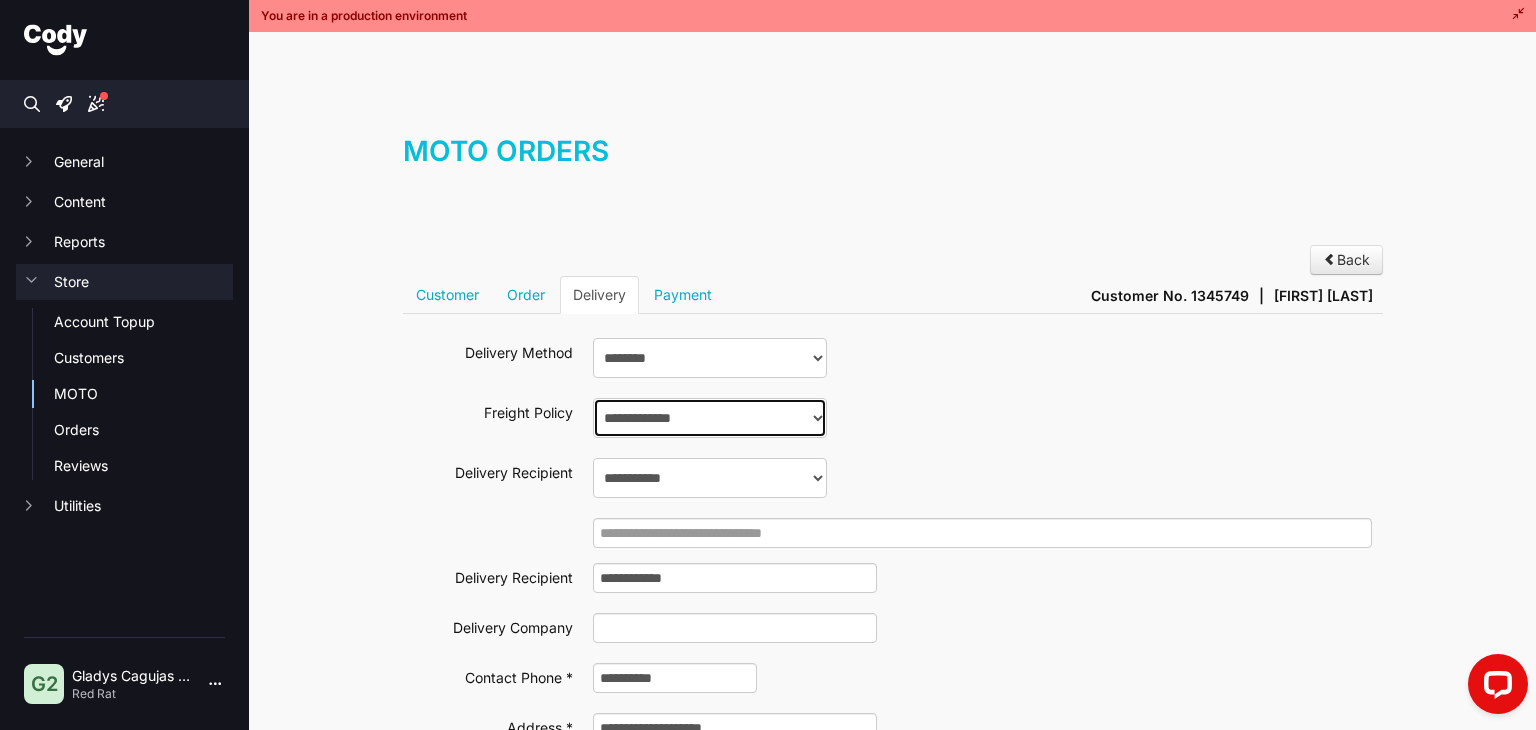 type on "*" 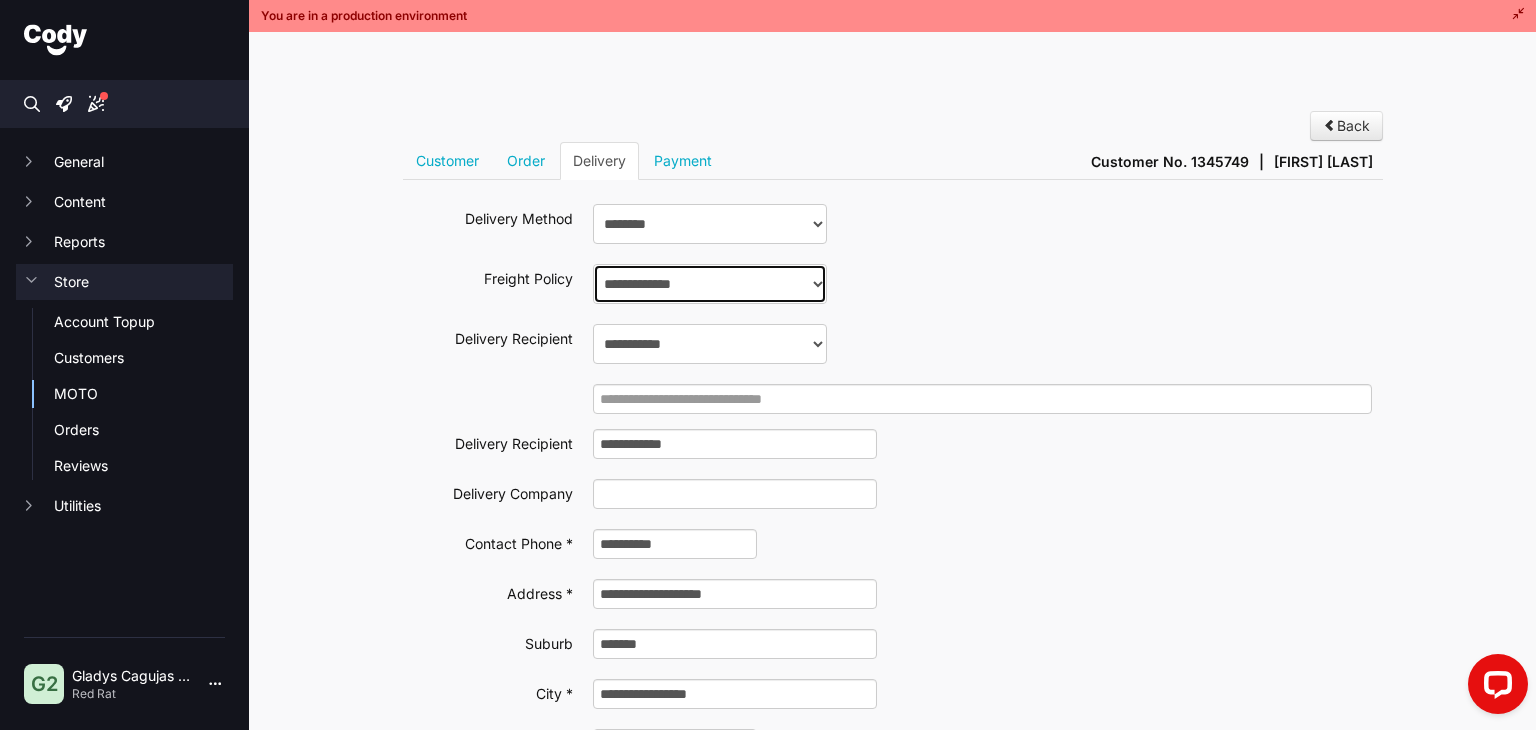 scroll, scrollTop: 395, scrollLeft: 0, axis: vertical 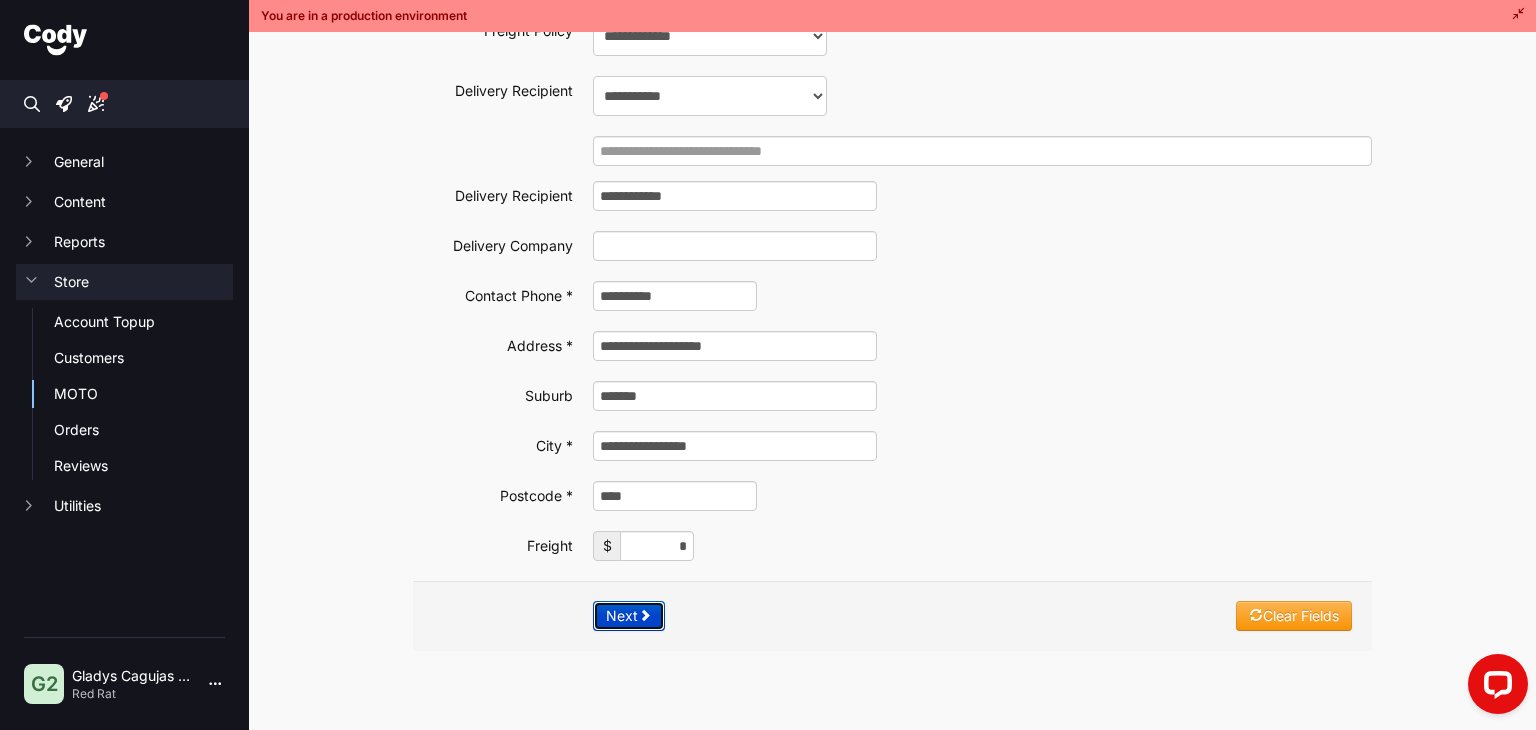 click on "Next" at bounding box center (629, 616) 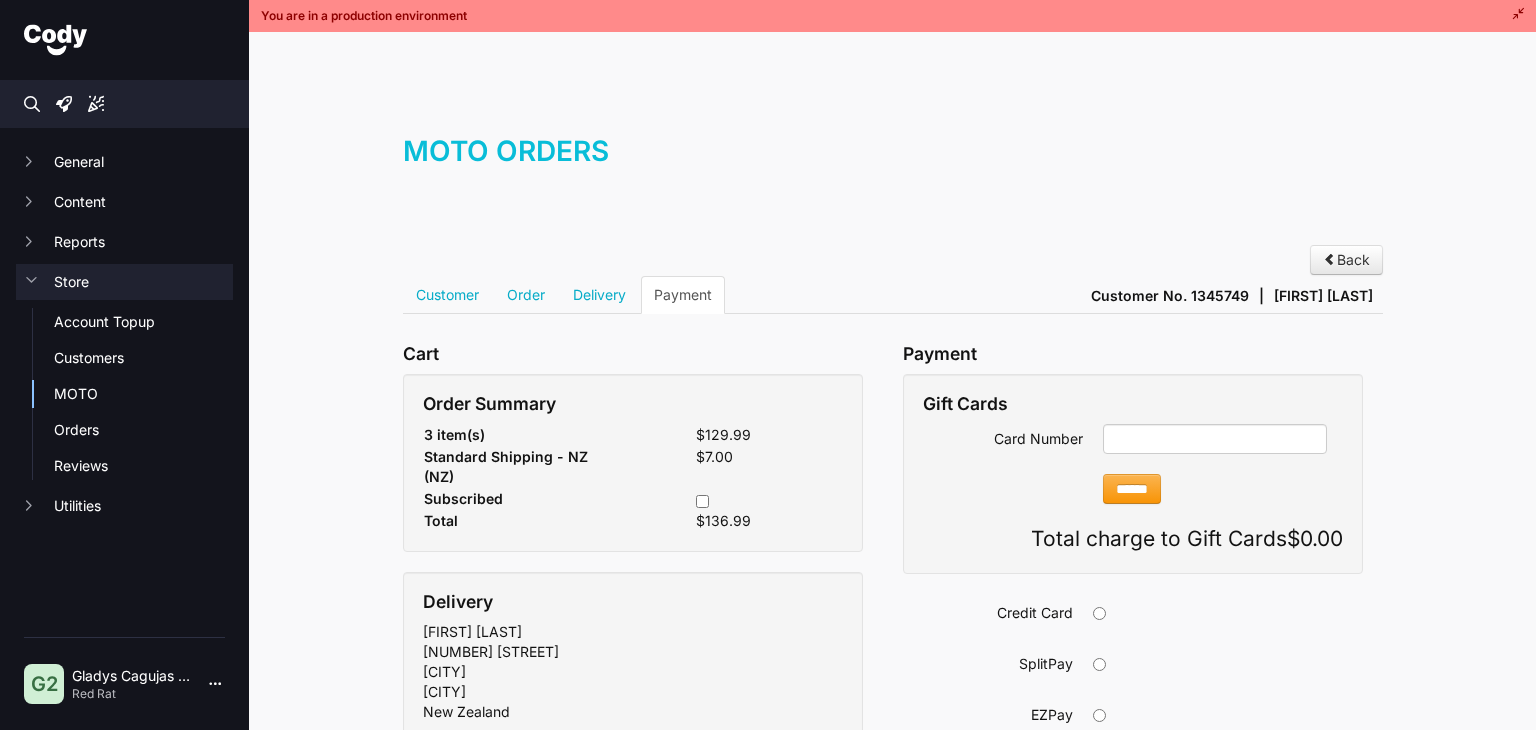 scroll, scrollTop: 0, scrollLeft: 0, axis: both 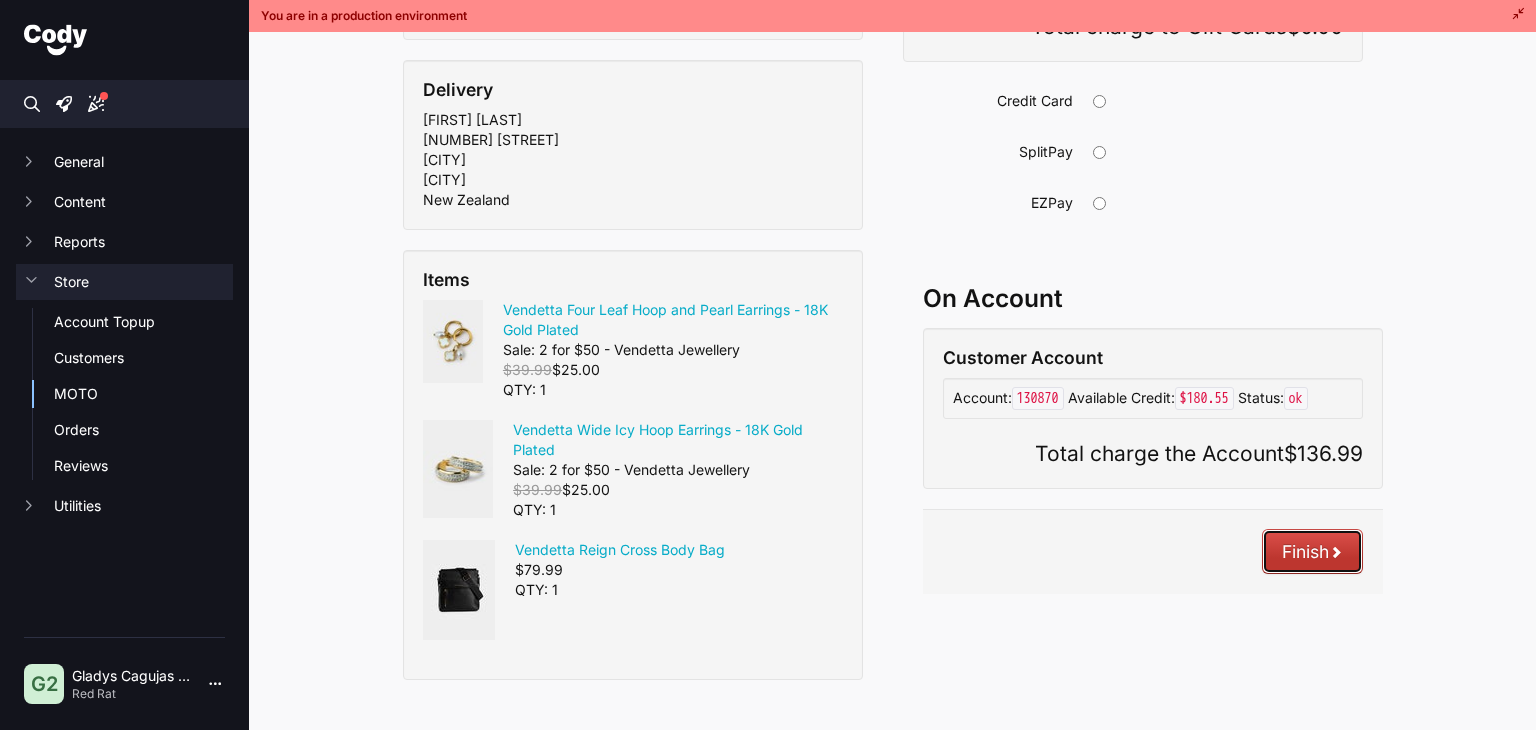 click on "Finish" at bounding box center (1312, 551) 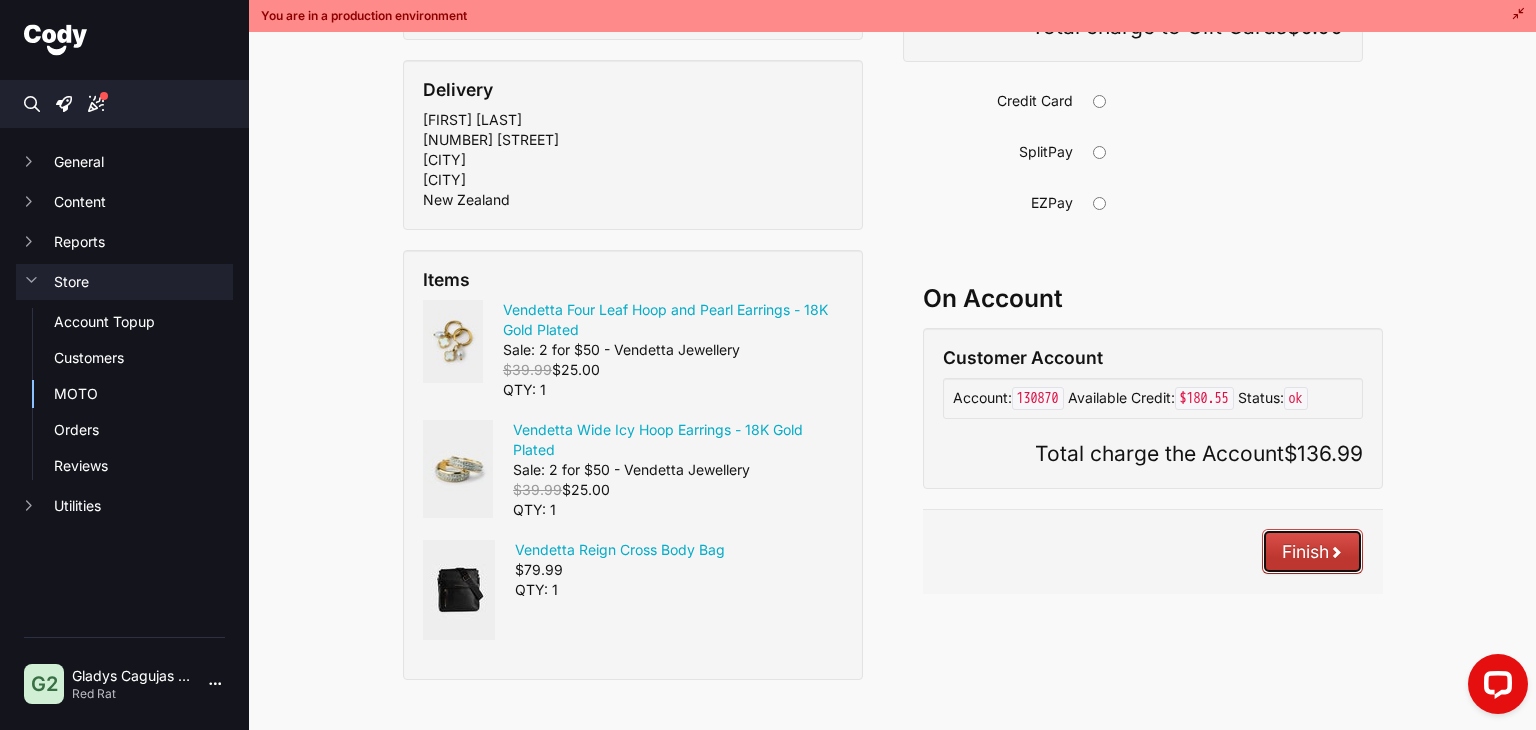 scroll, scrollTop: 0, scrollLeft: 0, axis: both 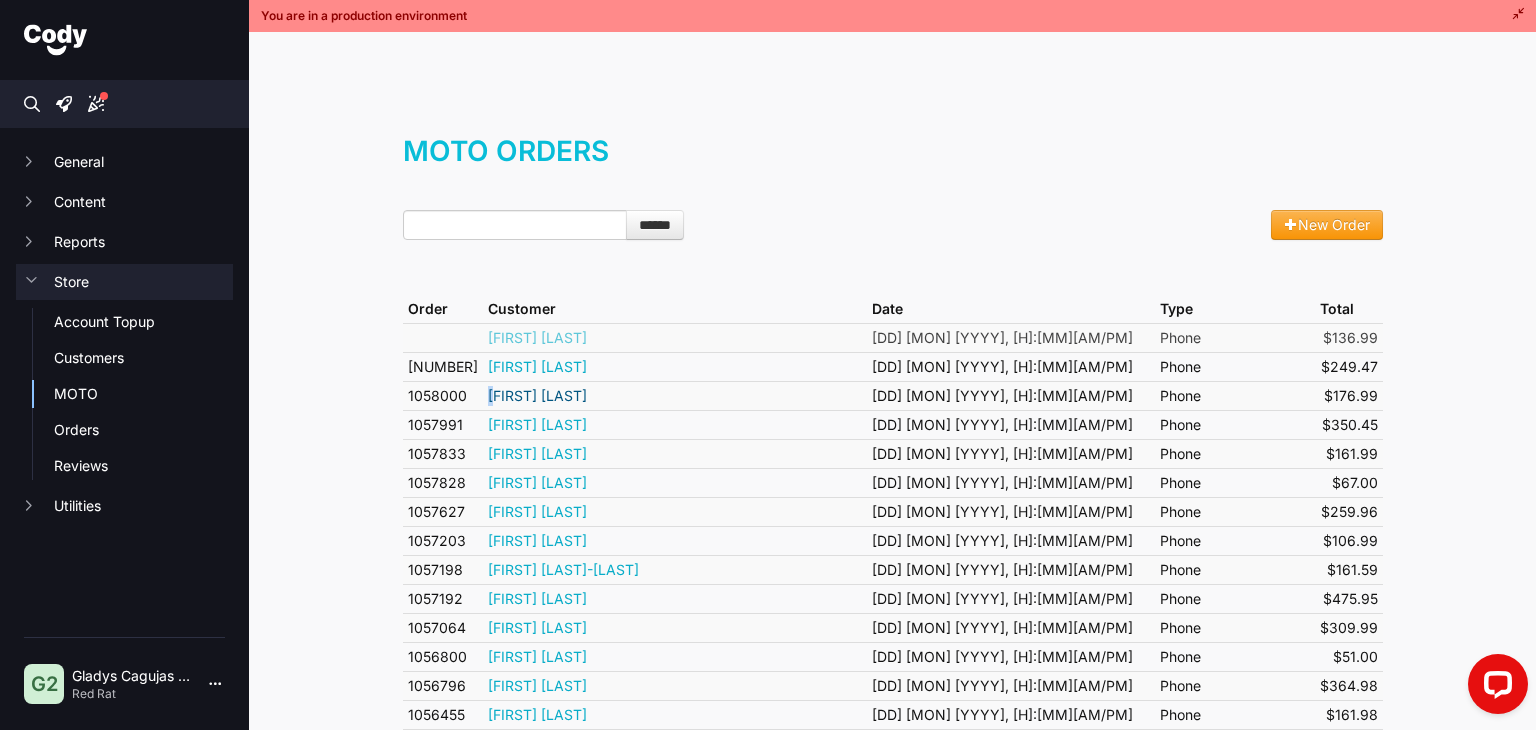 click on "[FIRST] [LAST]" at bounding box center [675, 395] 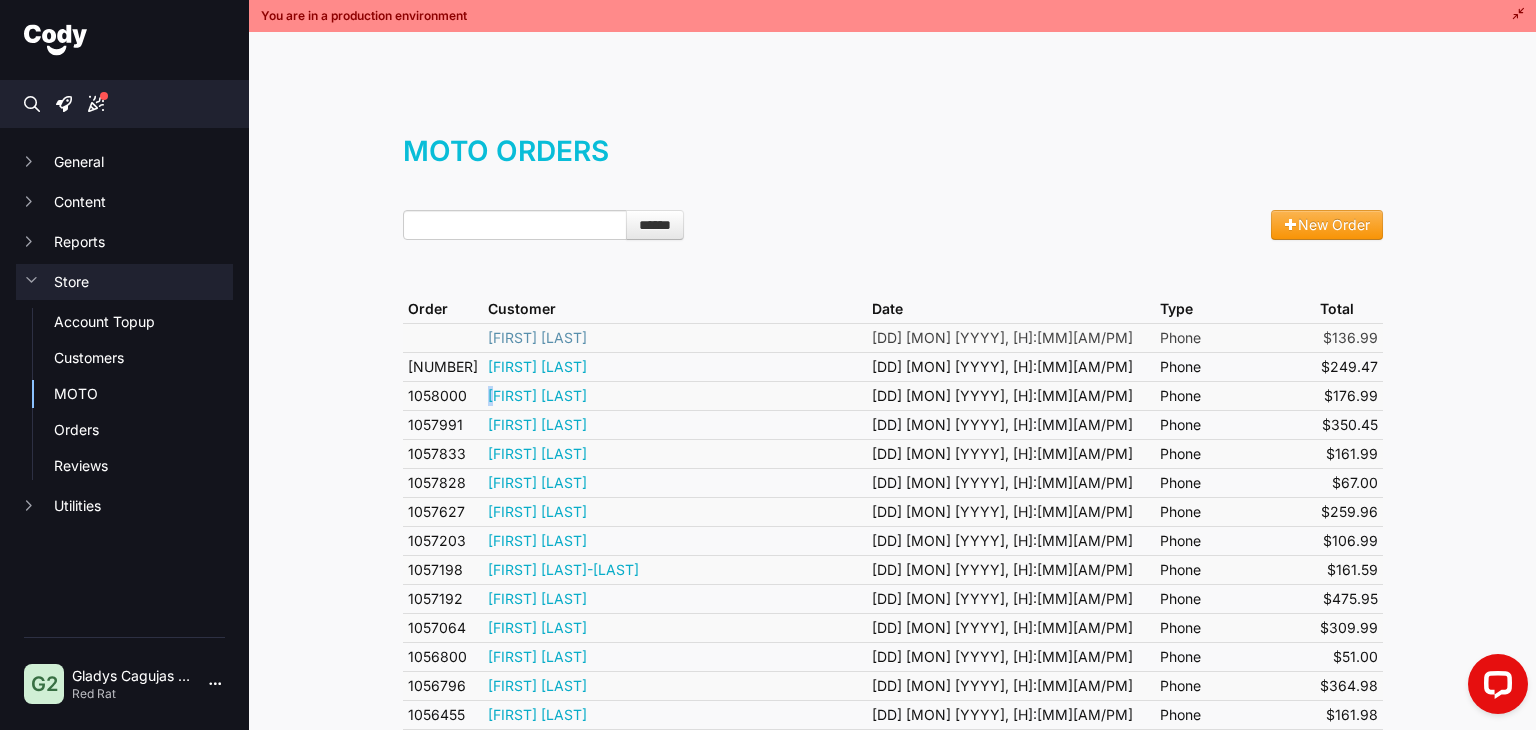 click on "[FIRST] [LAST]" at bounding box center [537, 337] 